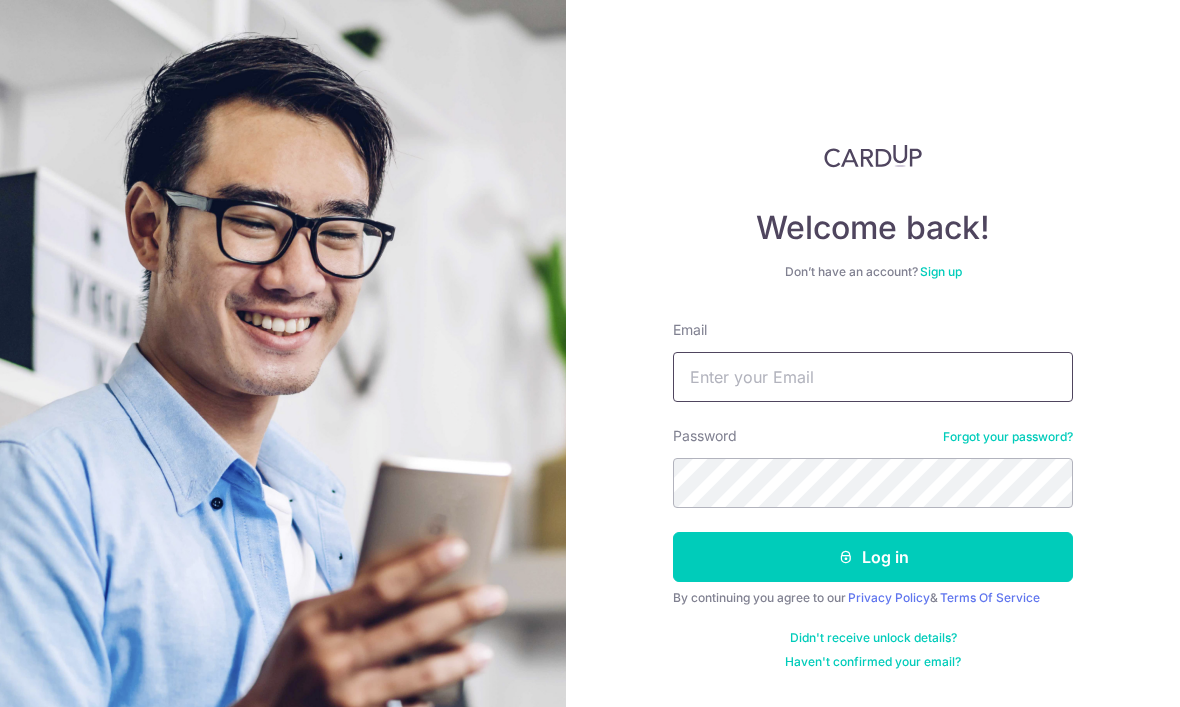 click on "Email" at bounding box center [873, 377] 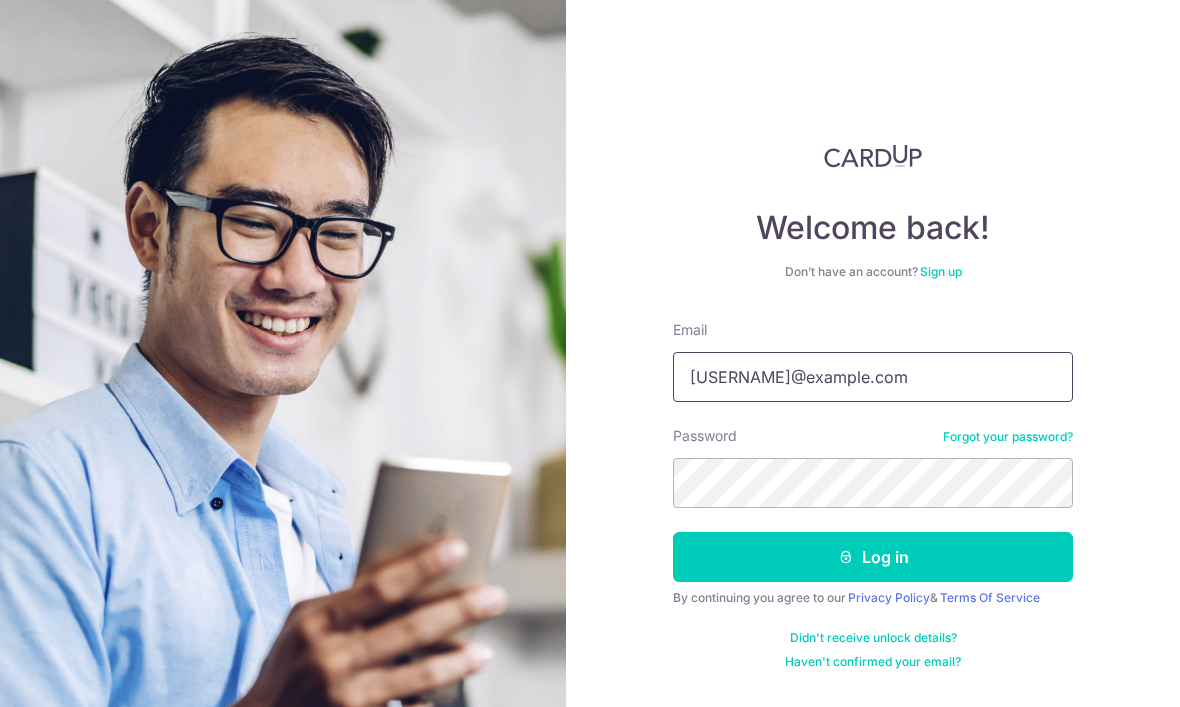 type on "Wilsonlimhl@gmail.com" 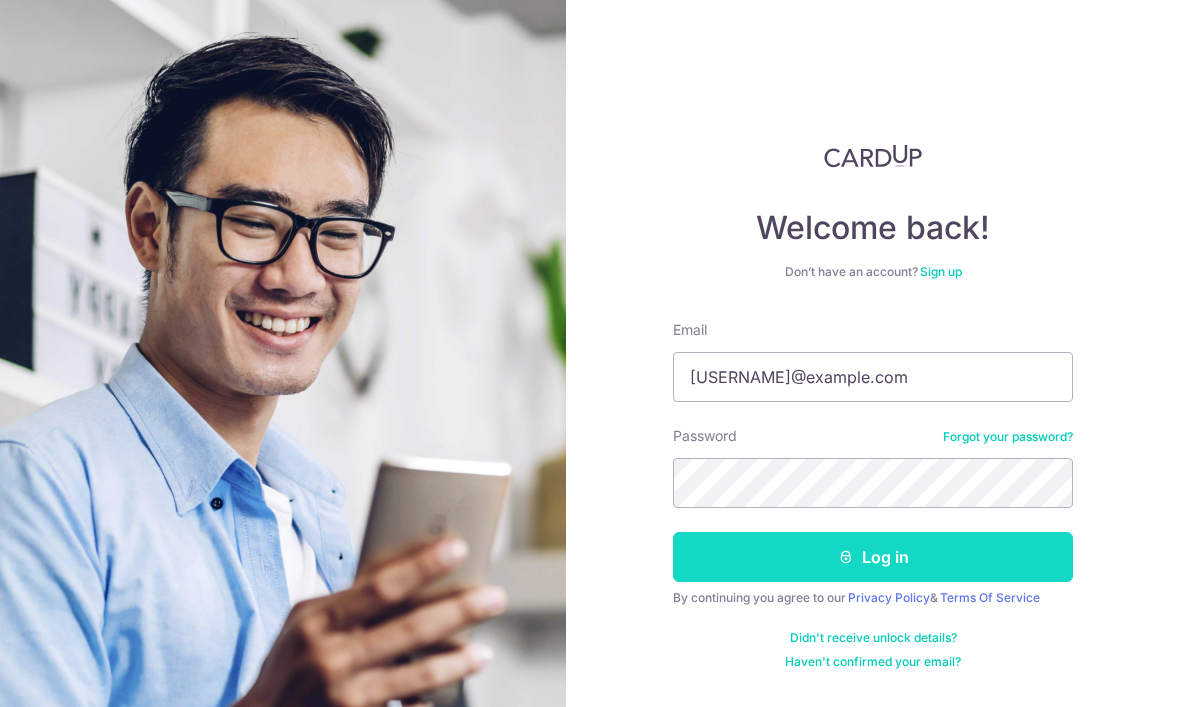 click on "Log in" at bounding box center (873, 557) 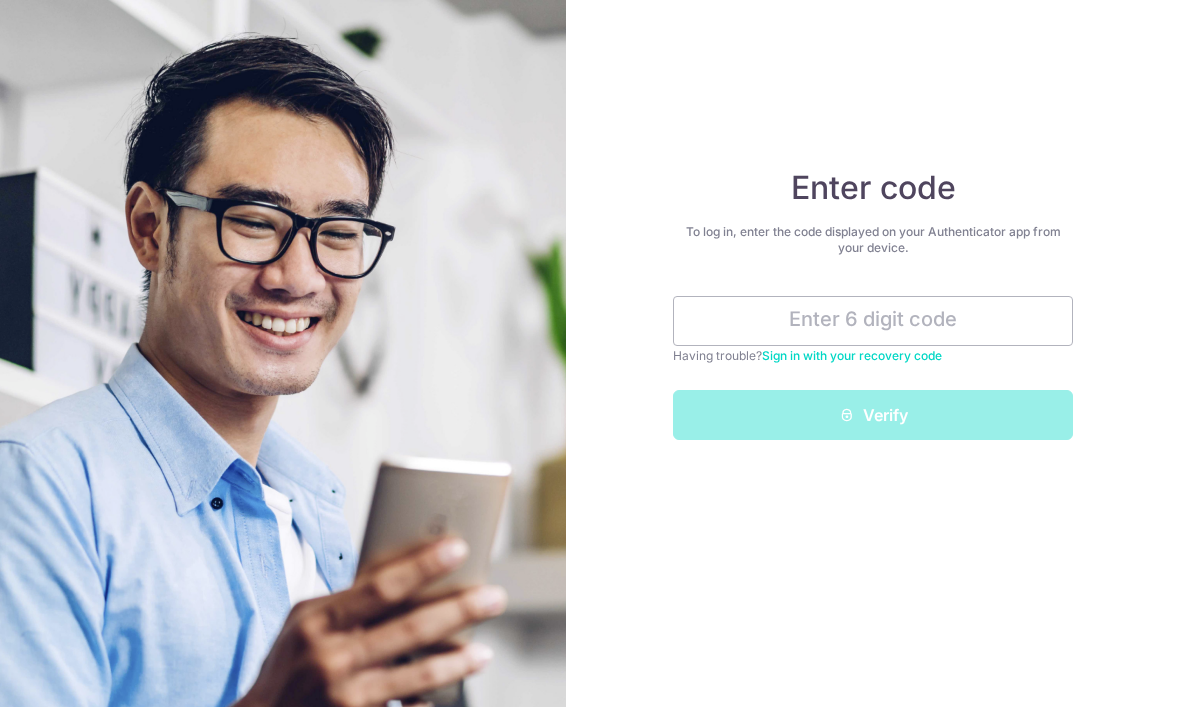 scroll, scrollTop: 0, scrollLeft: 0, axis: both 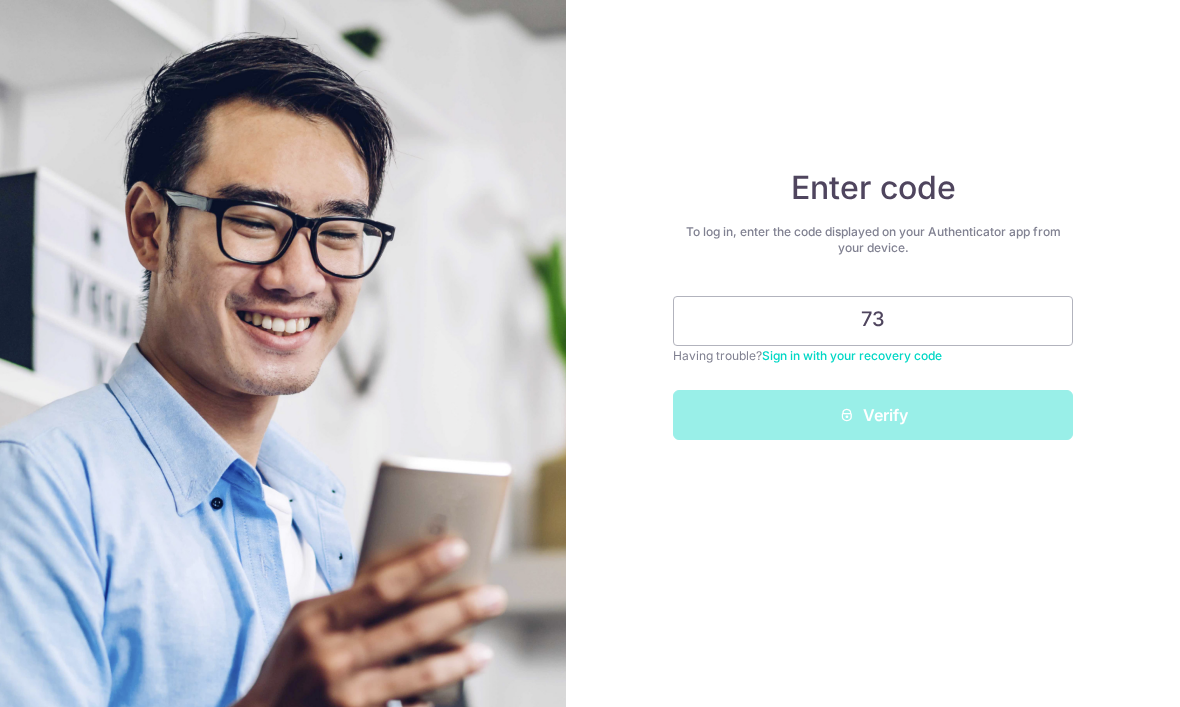 type on "7" 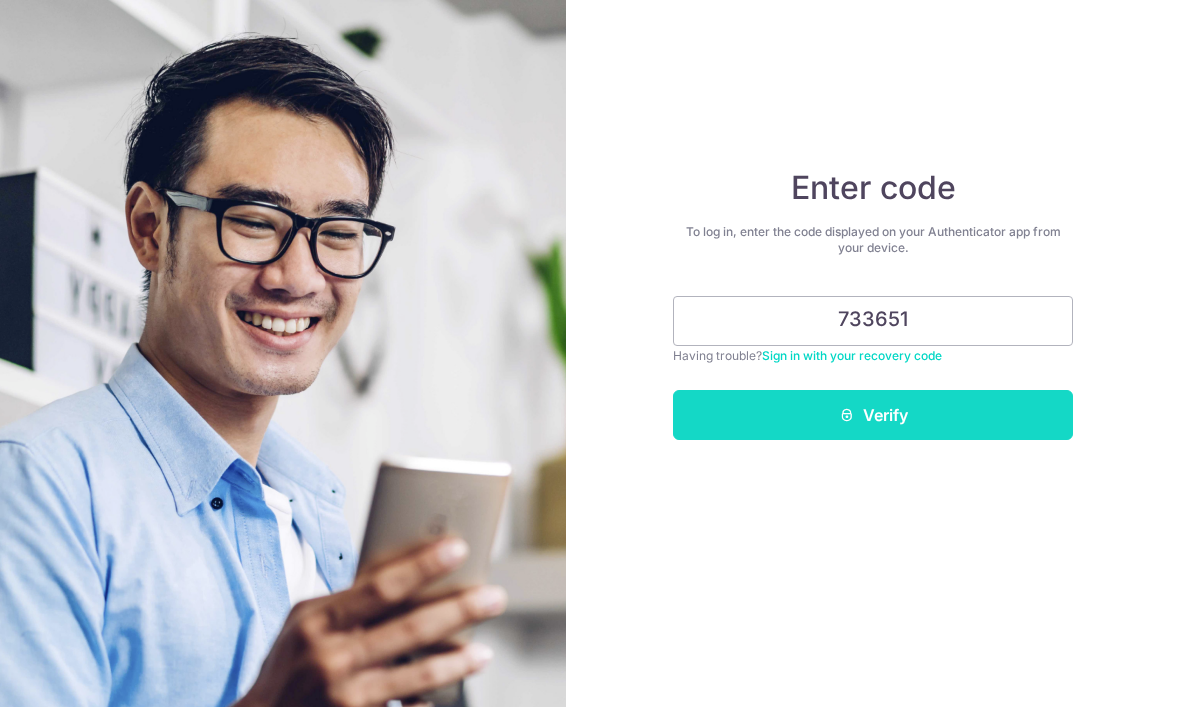 type on "733651" 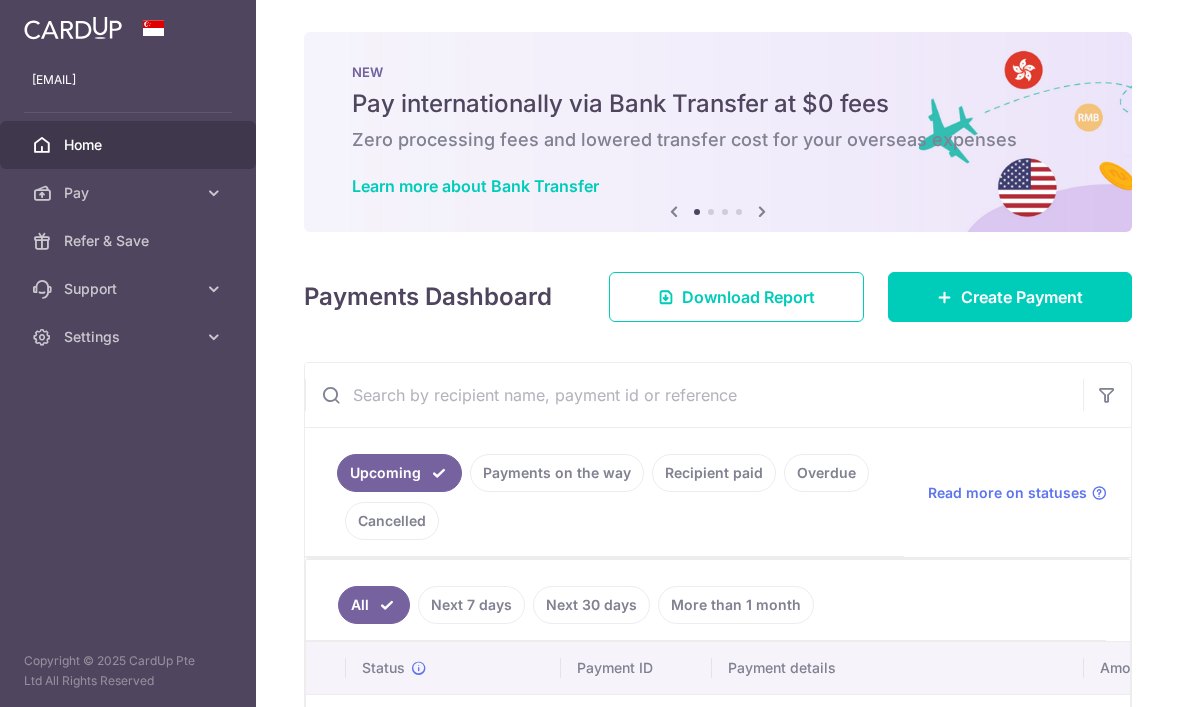 scroll, scrollTop: 0, scrollLeft: 0, axis: both 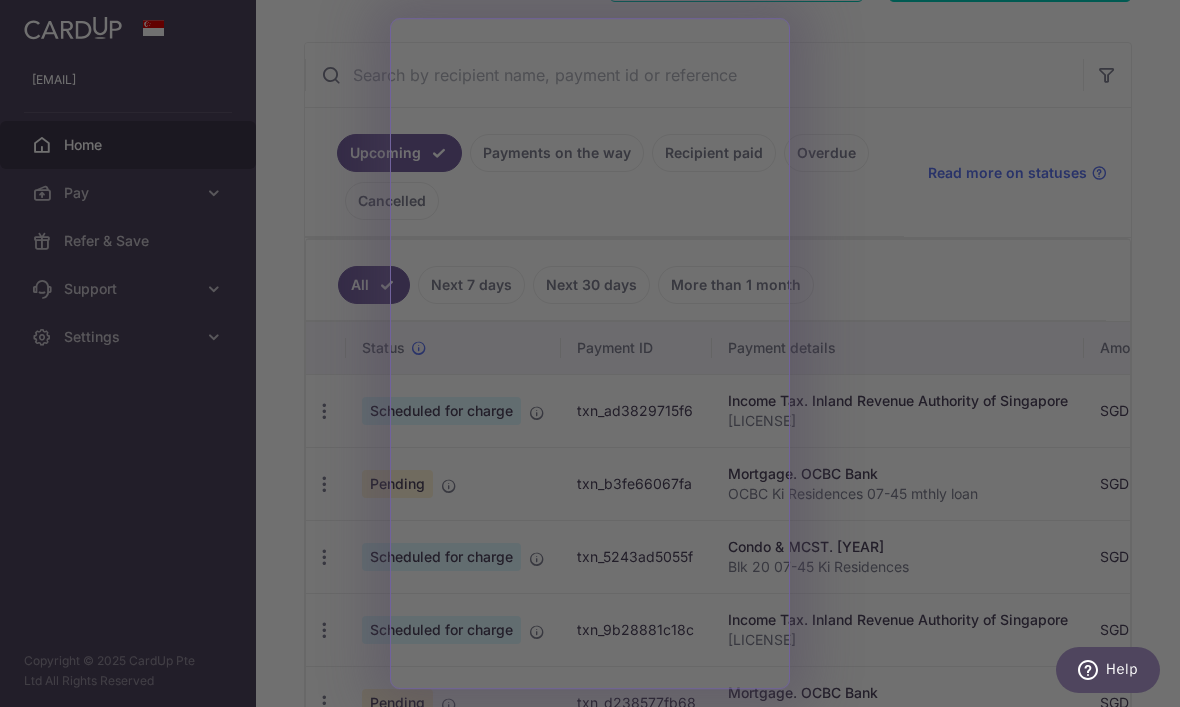 click at bounding box center [596, 357] 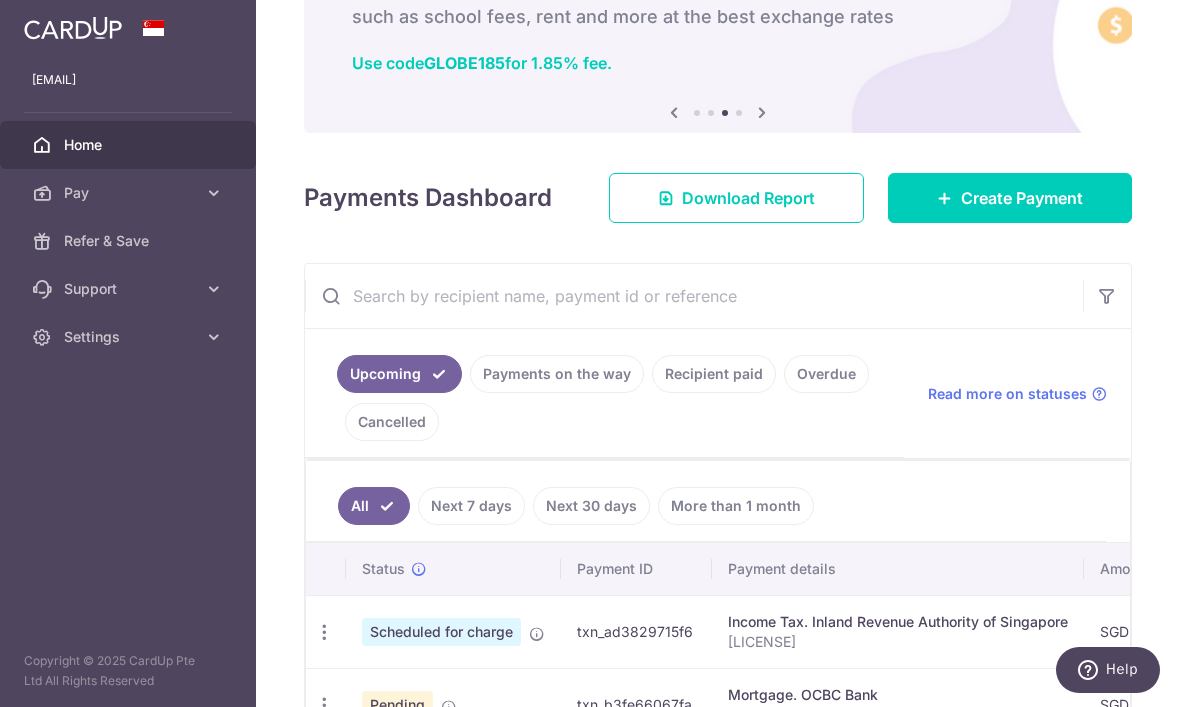 scroll, scrollTop: 102, scrollLeft: 0, axis: vertical 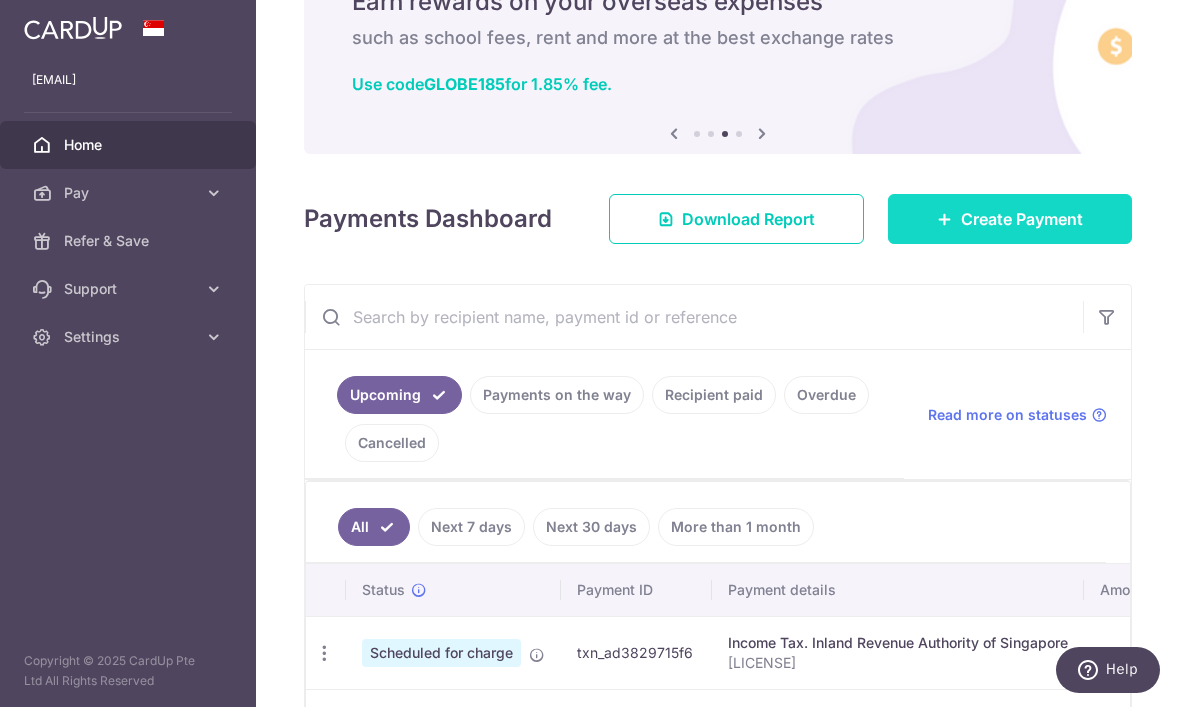 click on "Create Payment" at bounding box center (1022, 219) 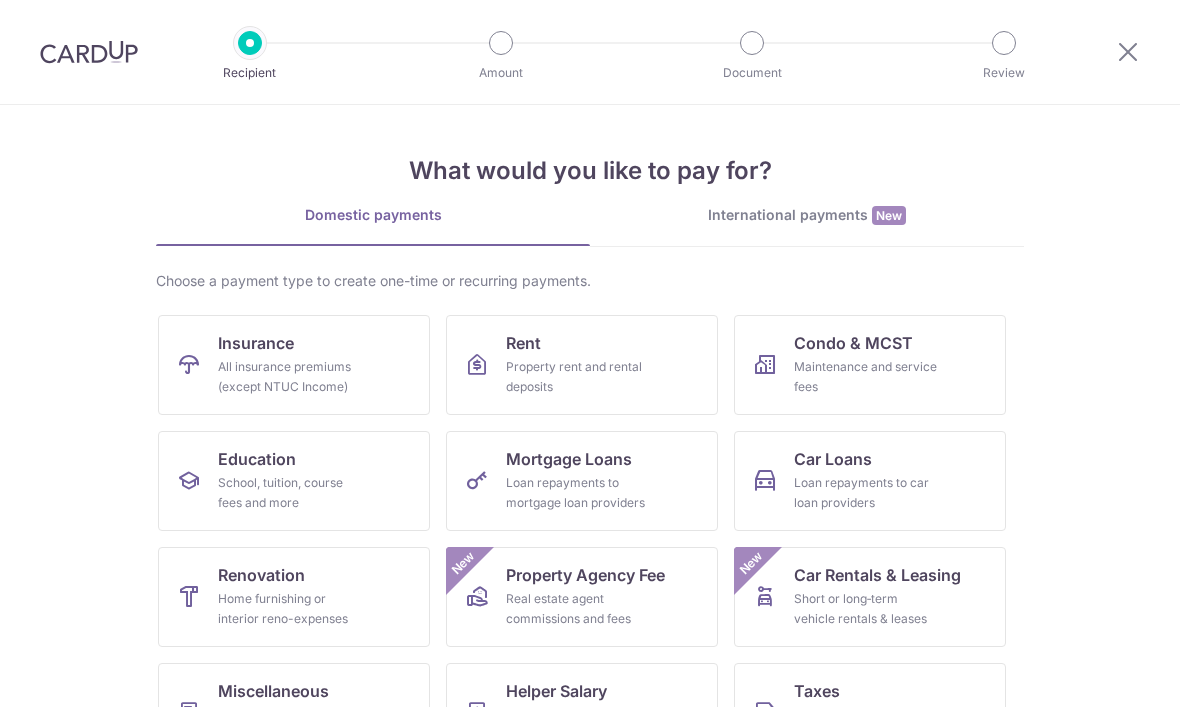 scroll, scrollTop: 0, scrollLeft: 0, axis: both 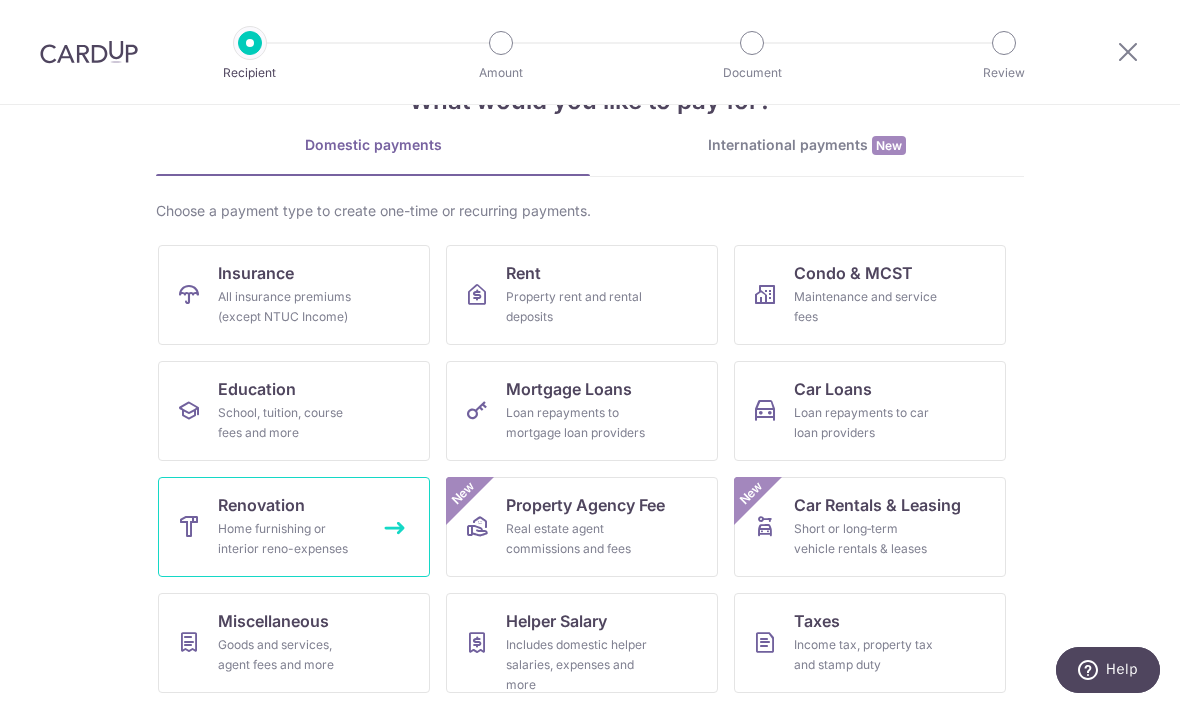 click on "Renovation Home furnishing or interior reno-expenses" at bounding box center (294, 527) 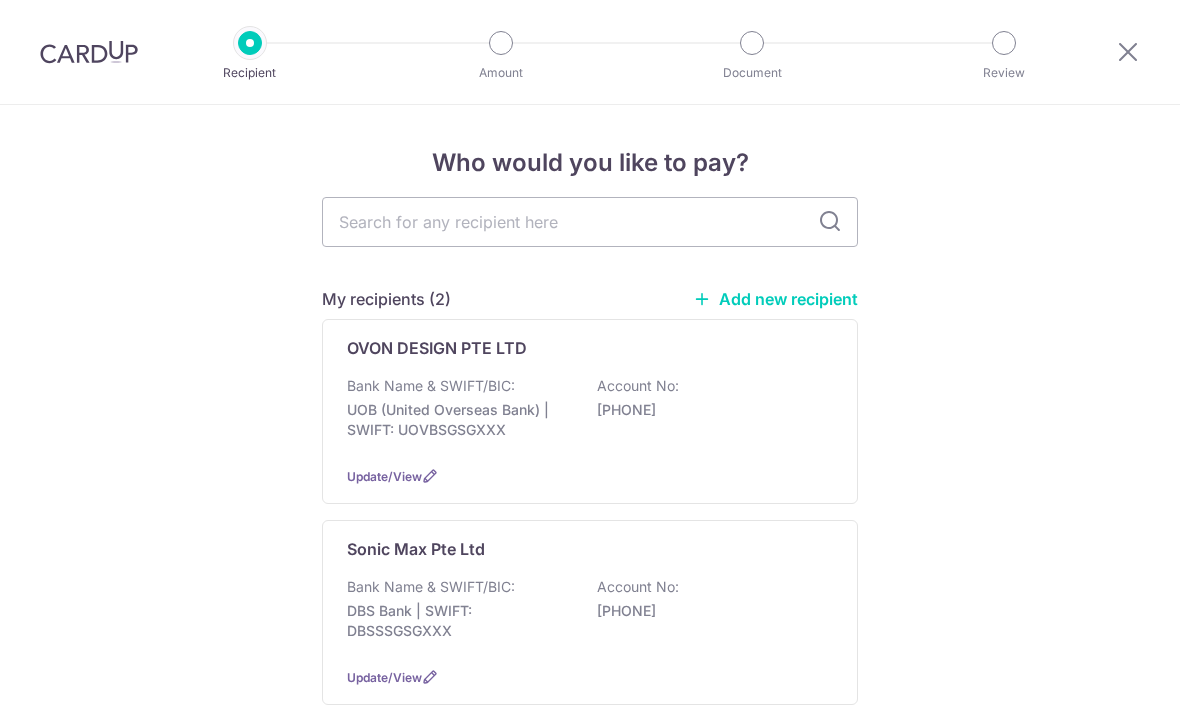 scroll, scrollTop: 0, scrollLeft: 0, axis: both 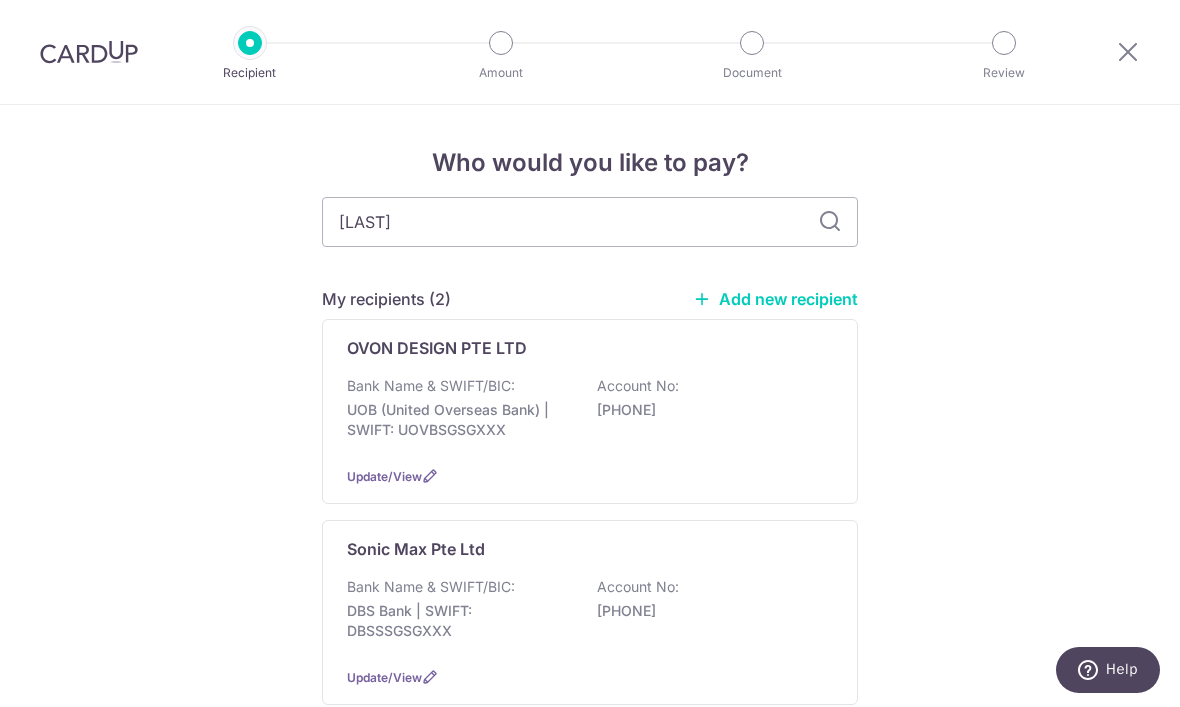 type on "[LAST]" 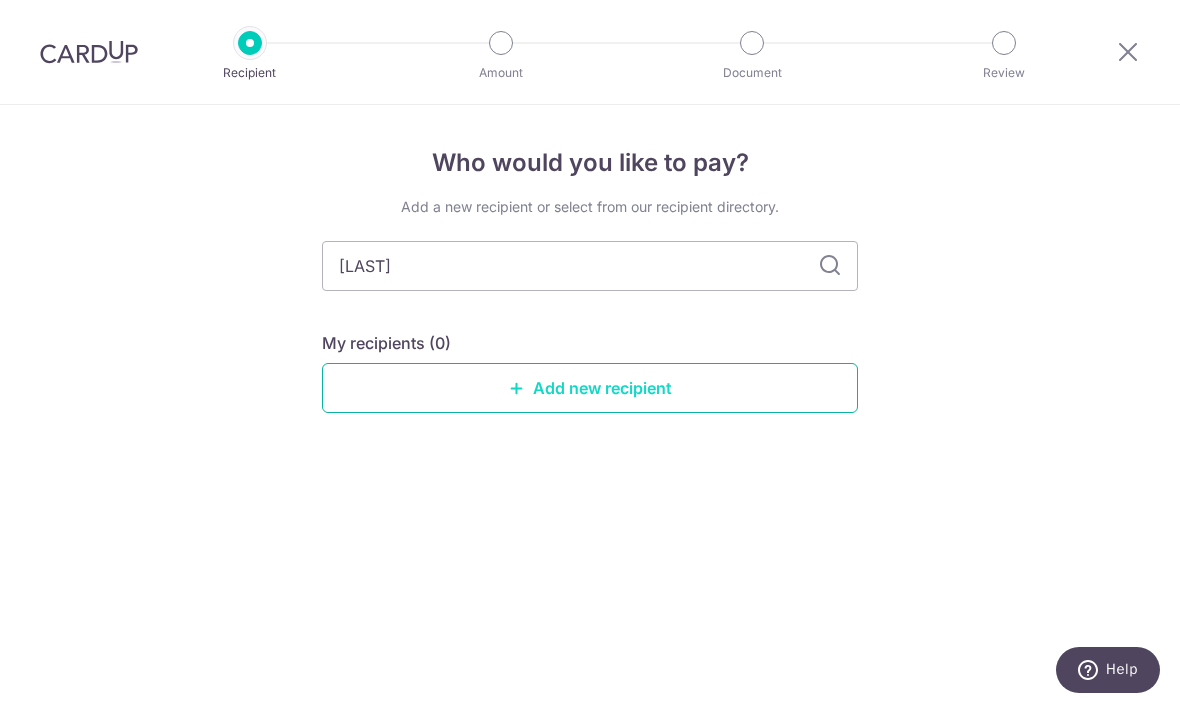 click on "Add new recipient" at bounding box center [590, 388] 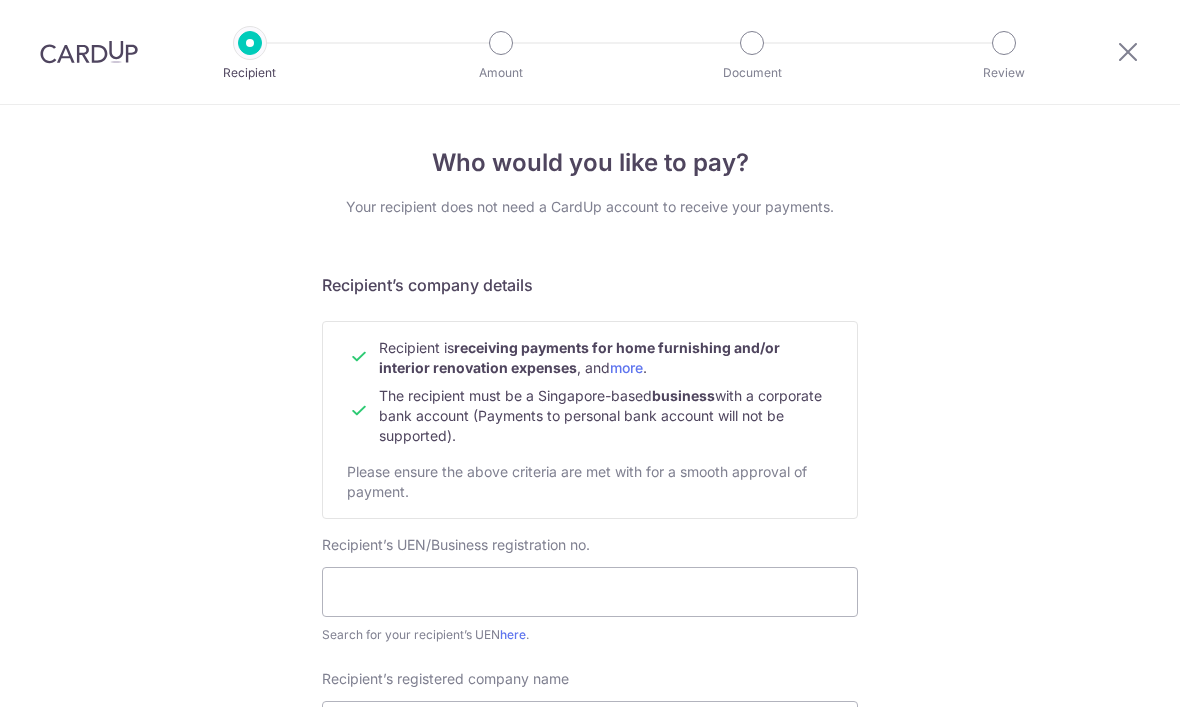 scroll, scrollTop: 0, scrollLeft: 0, axis: both 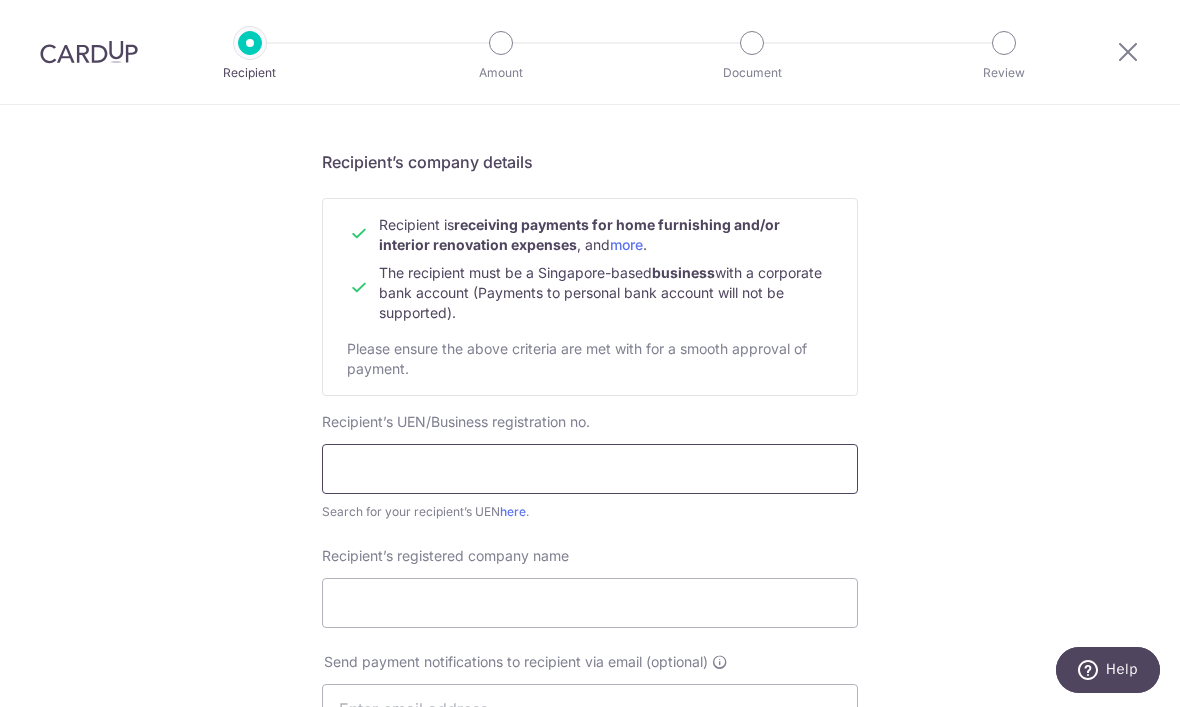 click at bounding box center (590, 469) 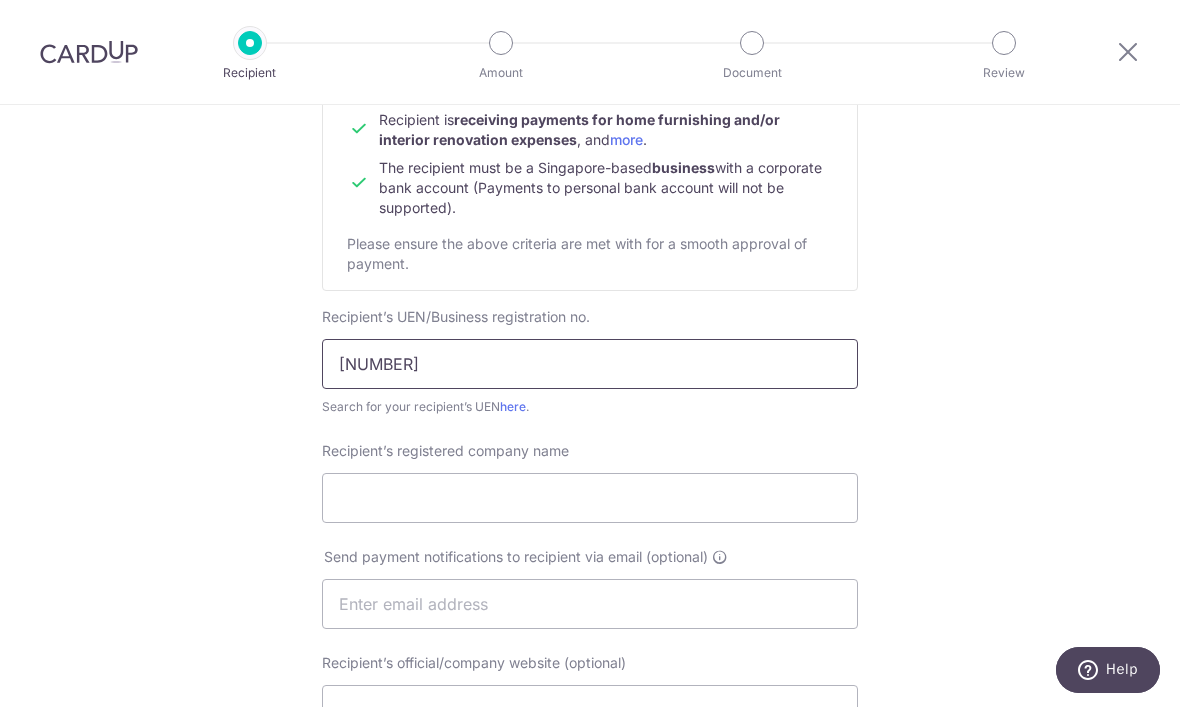 scroll, scrollTop: 223, scrollLeft: 0, axis: vertical 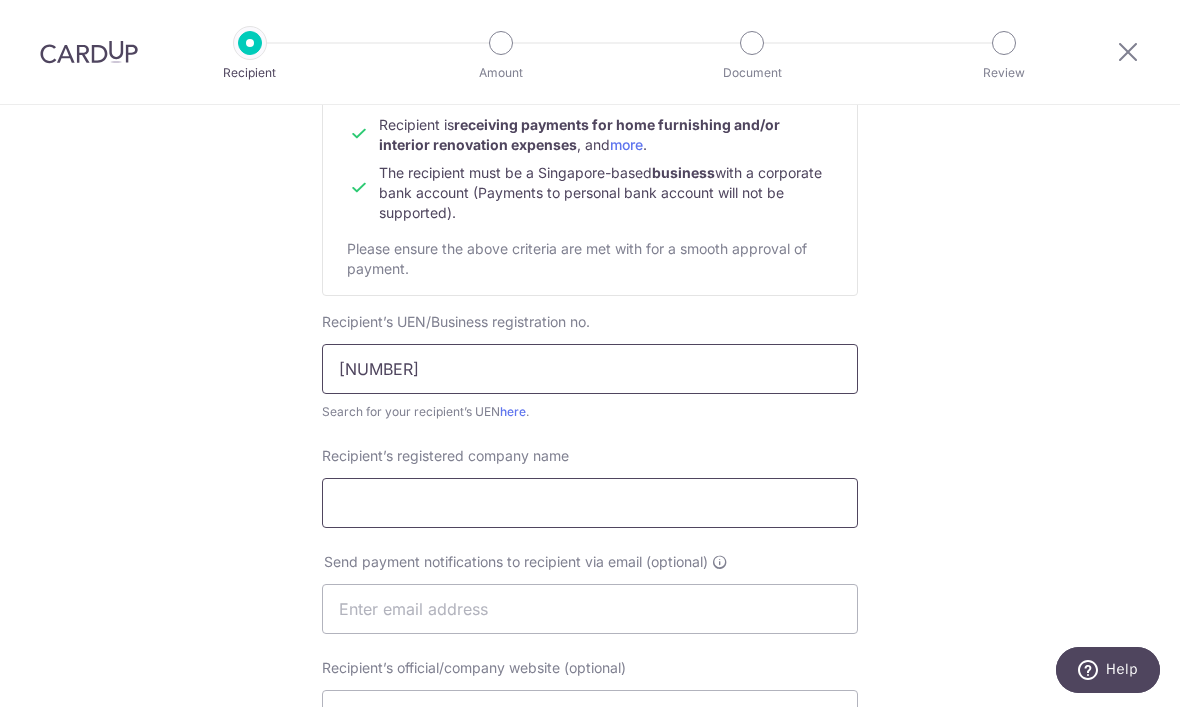 type on "201310114D" 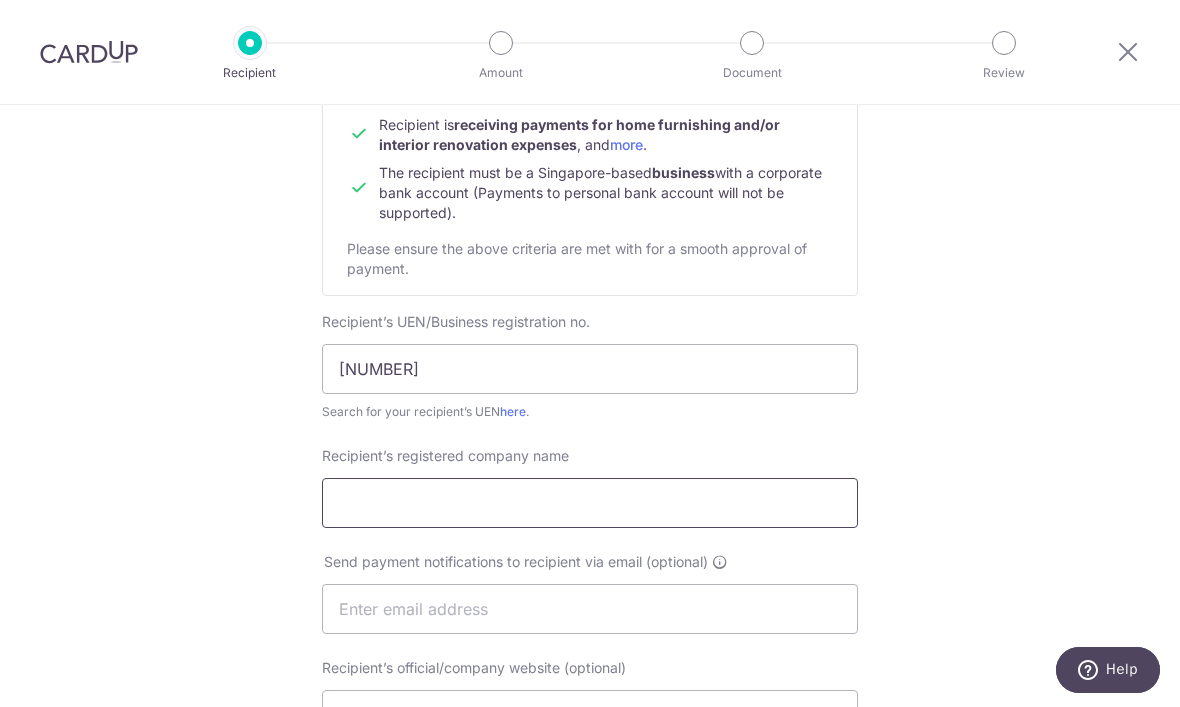 click on "Recipient’s registered company name" at bounding box center [590, 503] 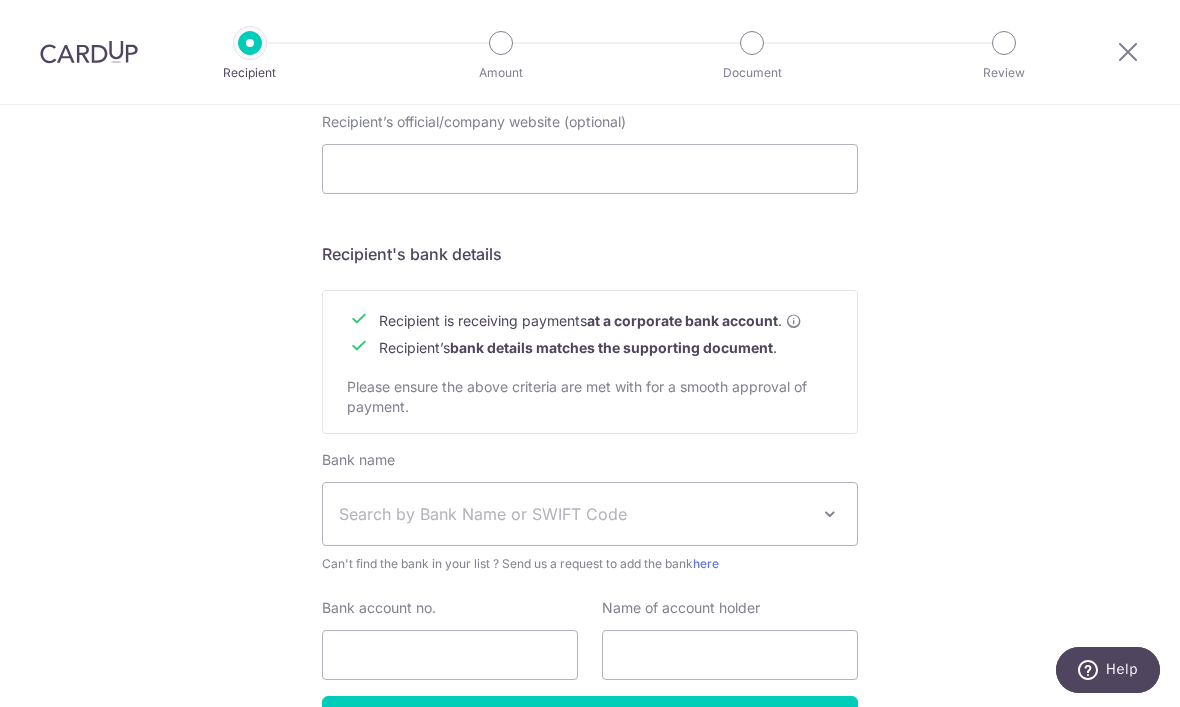 scroll, scrollTop: 768, scrollLeft: 0, axis: vertical 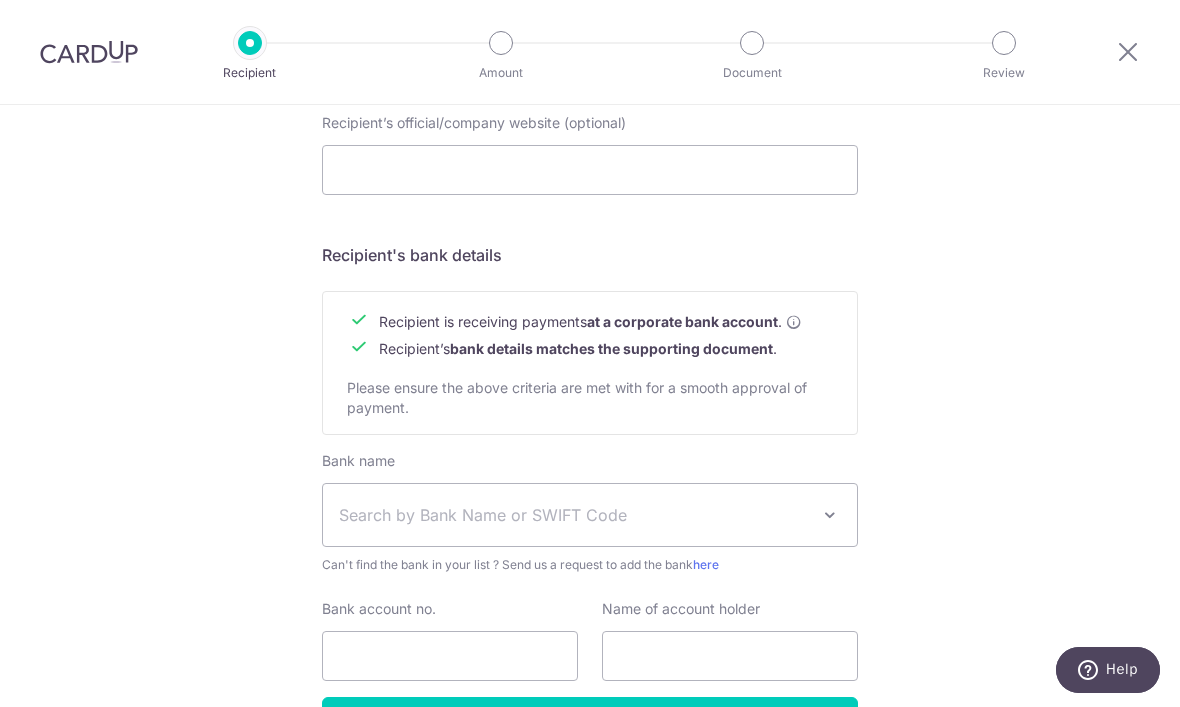 type on "EEONG ELECTRICAL ENGINEERING PTE LTD" 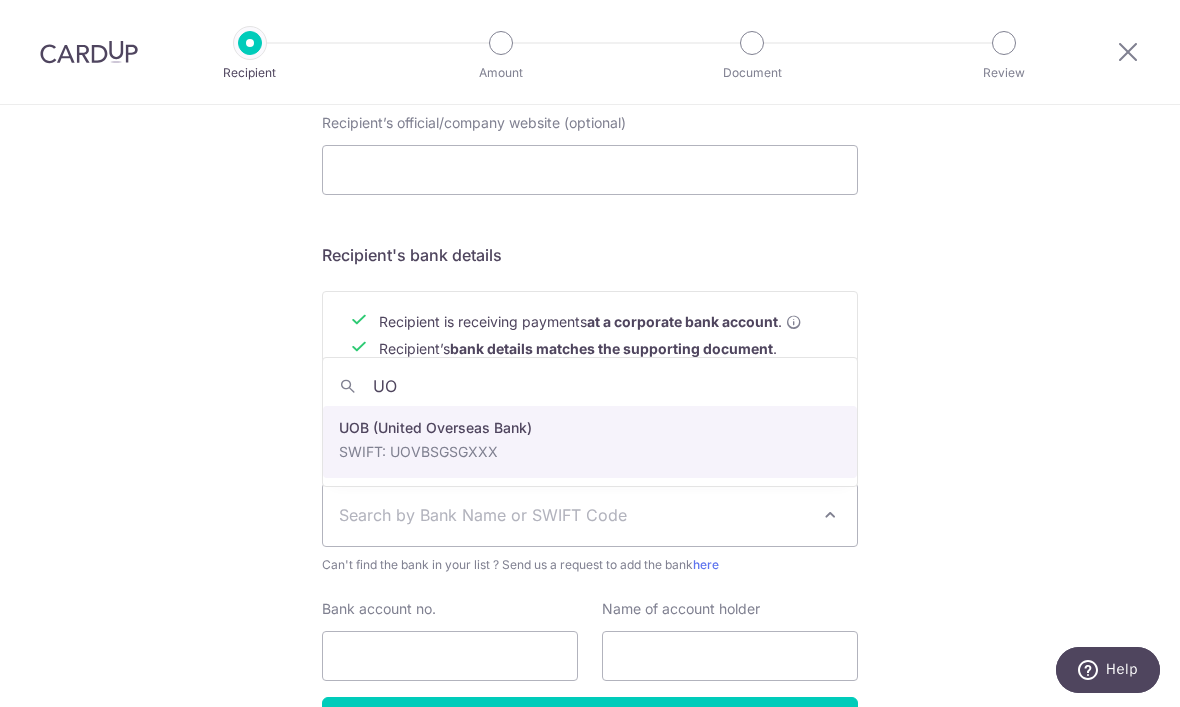 type on "UOB" 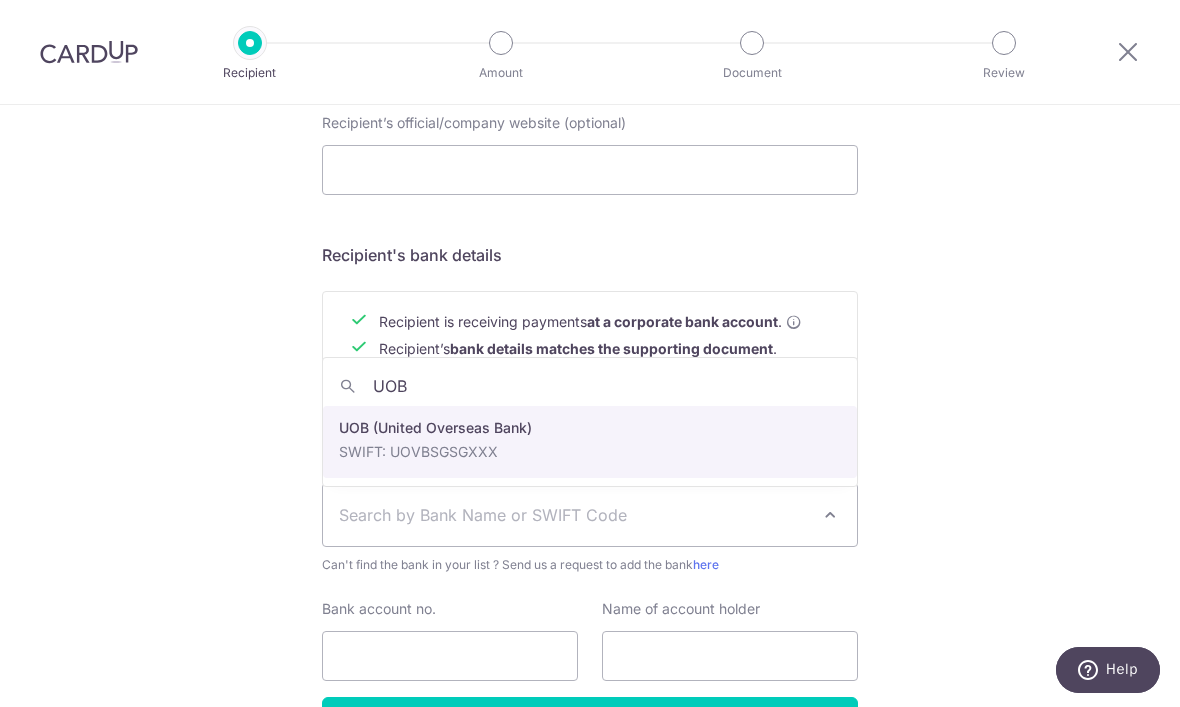select on "18" 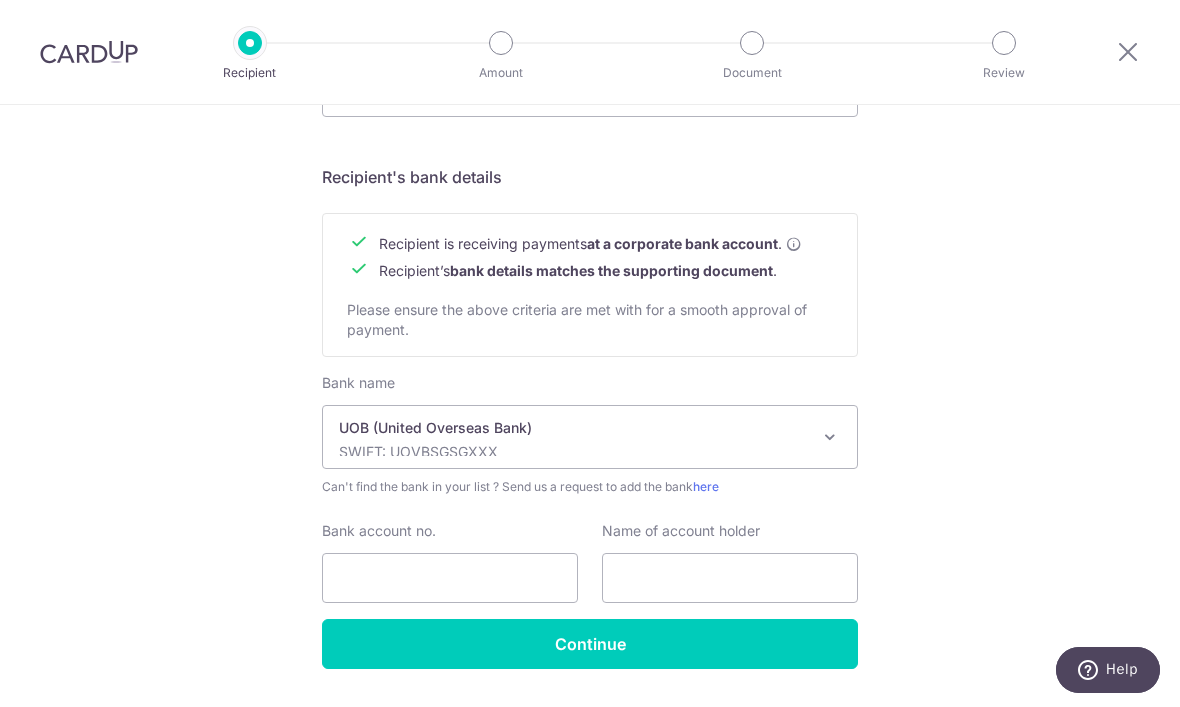 scroll, scrollTop: 843, scrollLeft: 0, axis: vertical 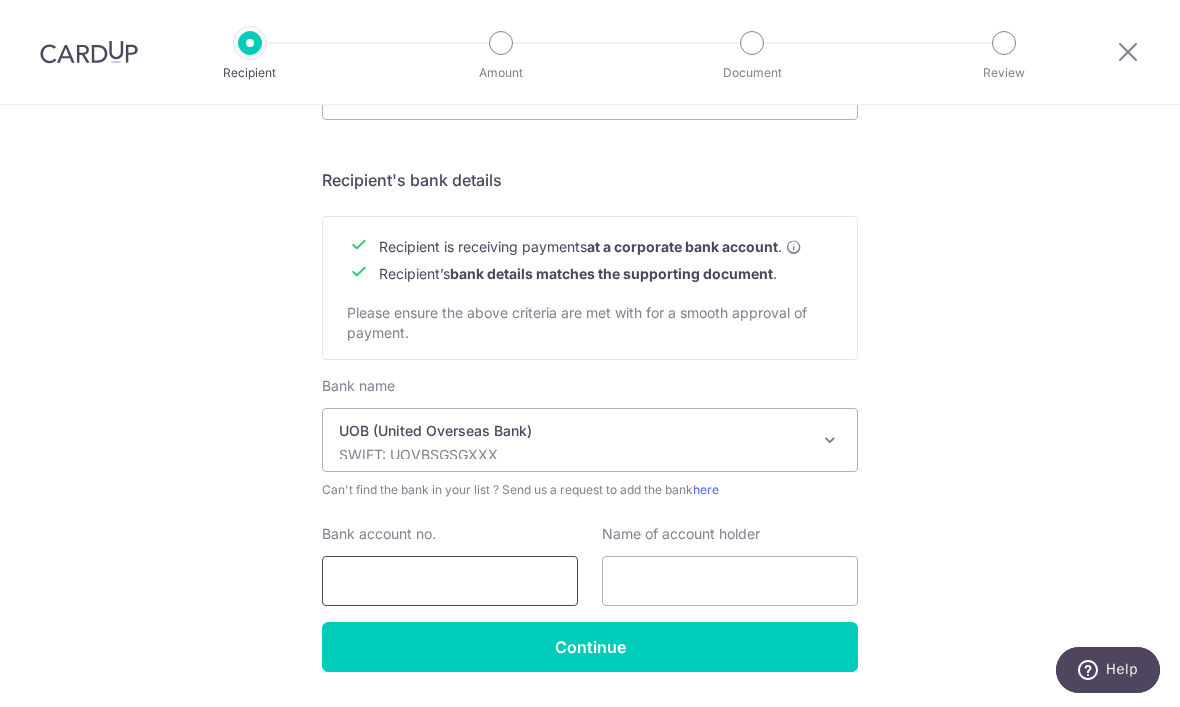 click on "Bank account no." at bounding box center (450, 581) 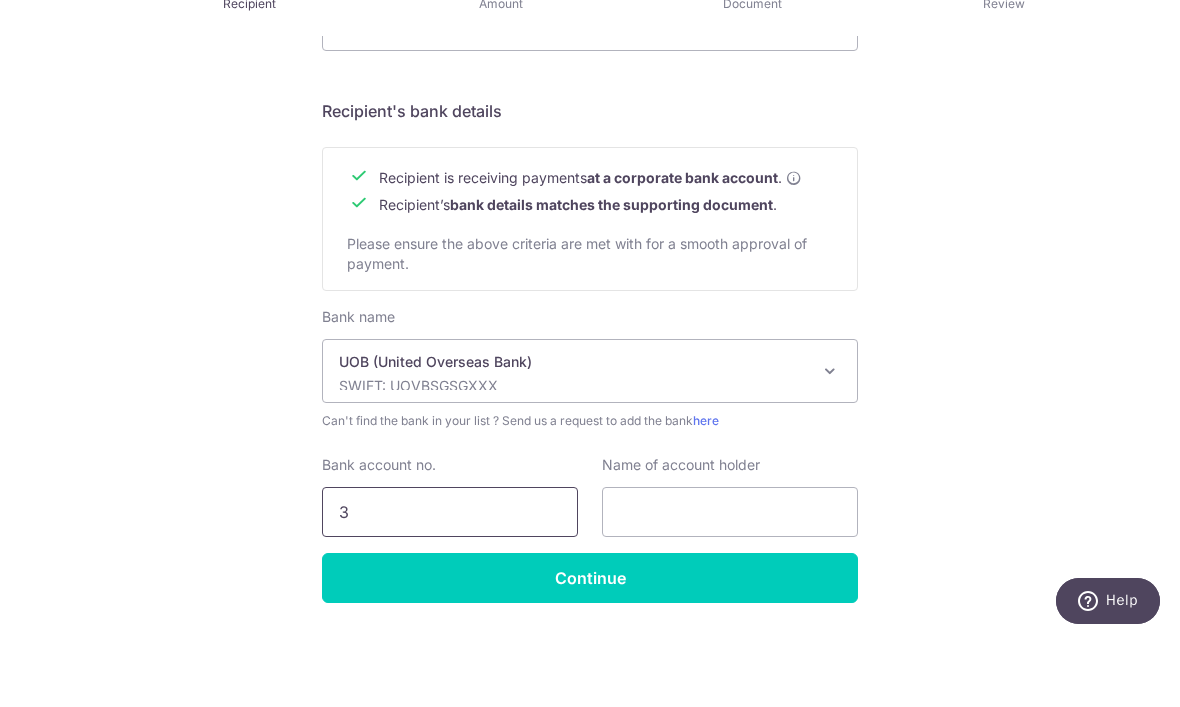 scroll, scrollTop: 67, scrollLeft: 0, axis: vertical 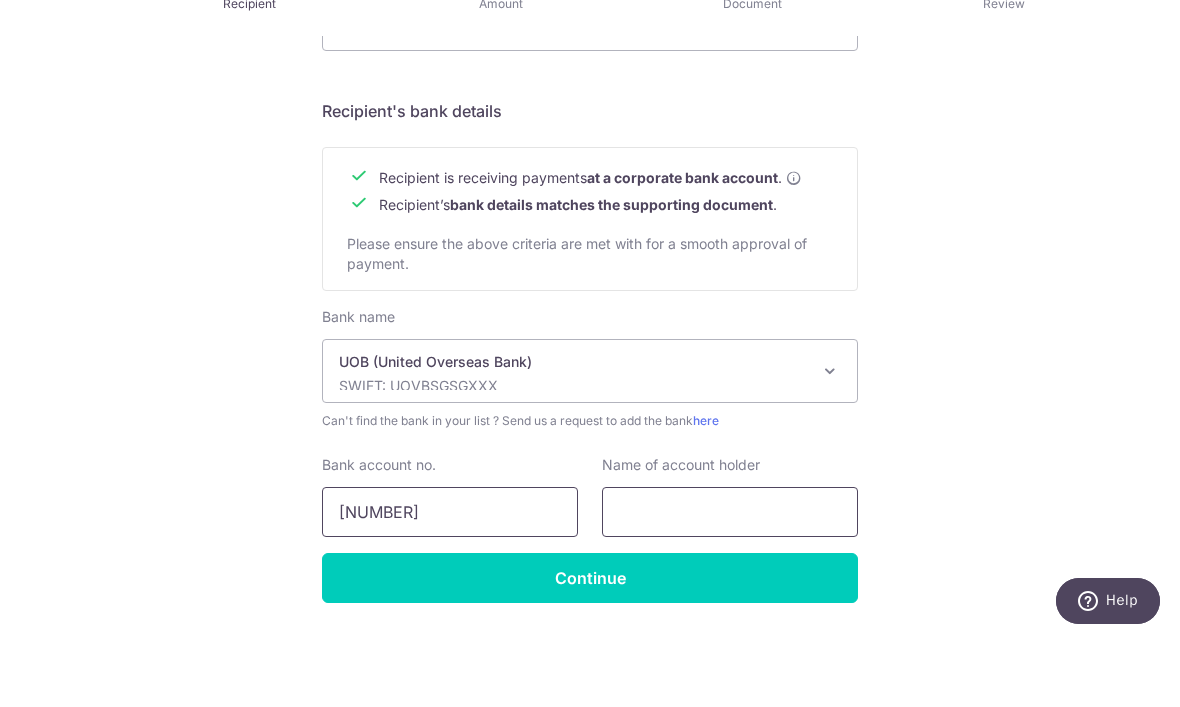 type on "3623024995" 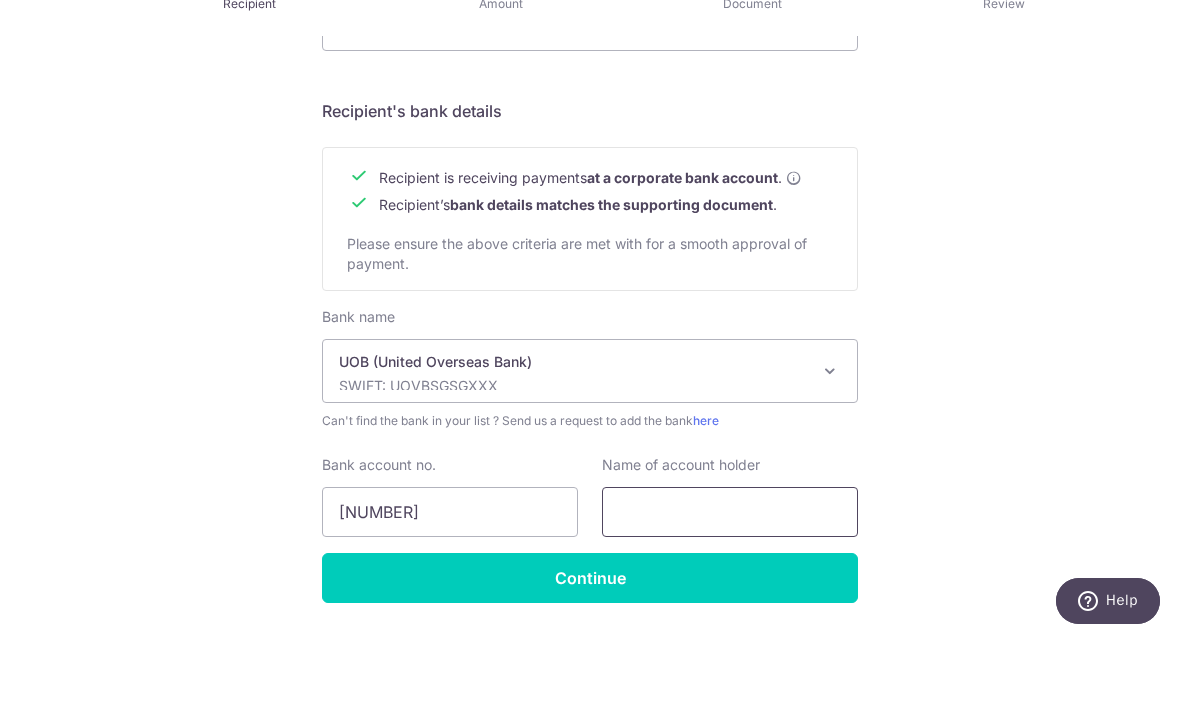 click at bounding box center [730, 581] 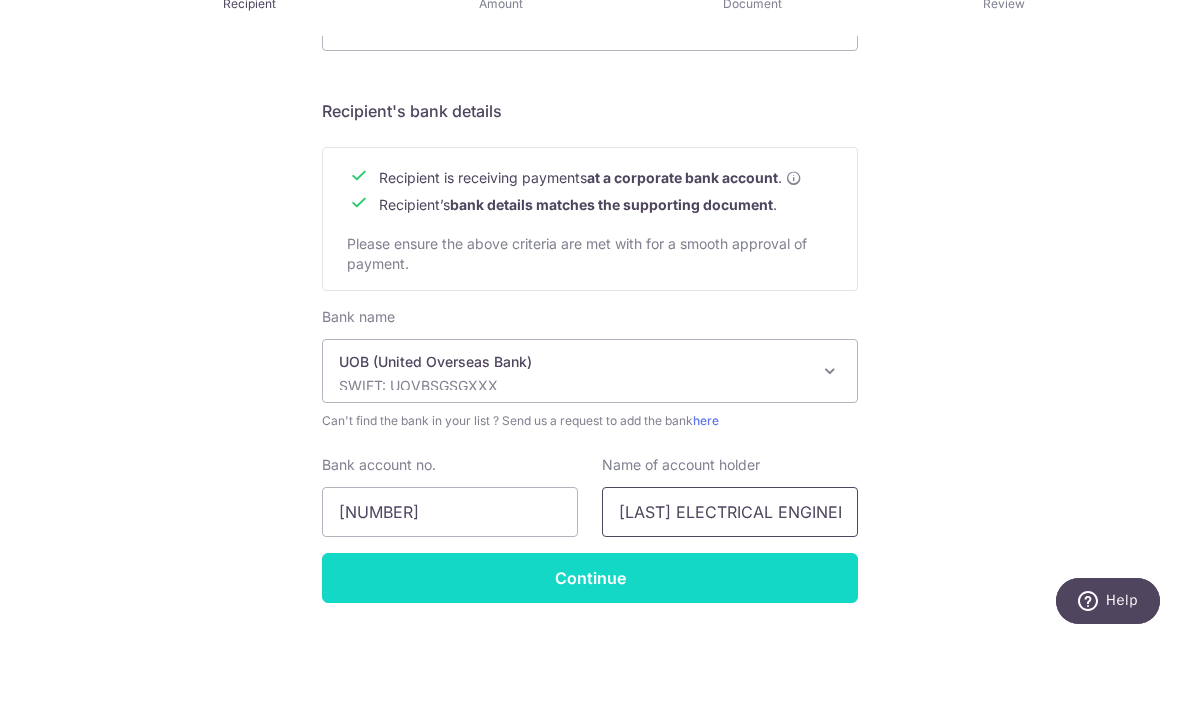 type on "EEONG ELECTRICAL ENGINEERING PTE LTD" 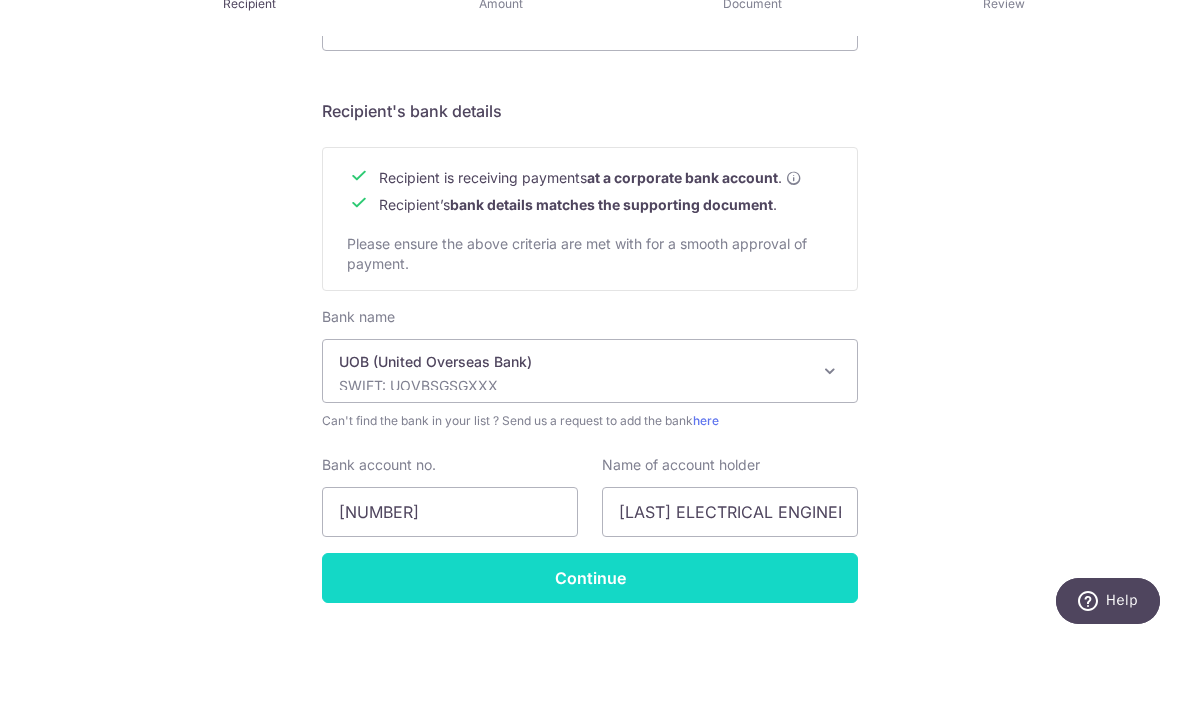 click on "Continue" at bounding box center [590, 647] 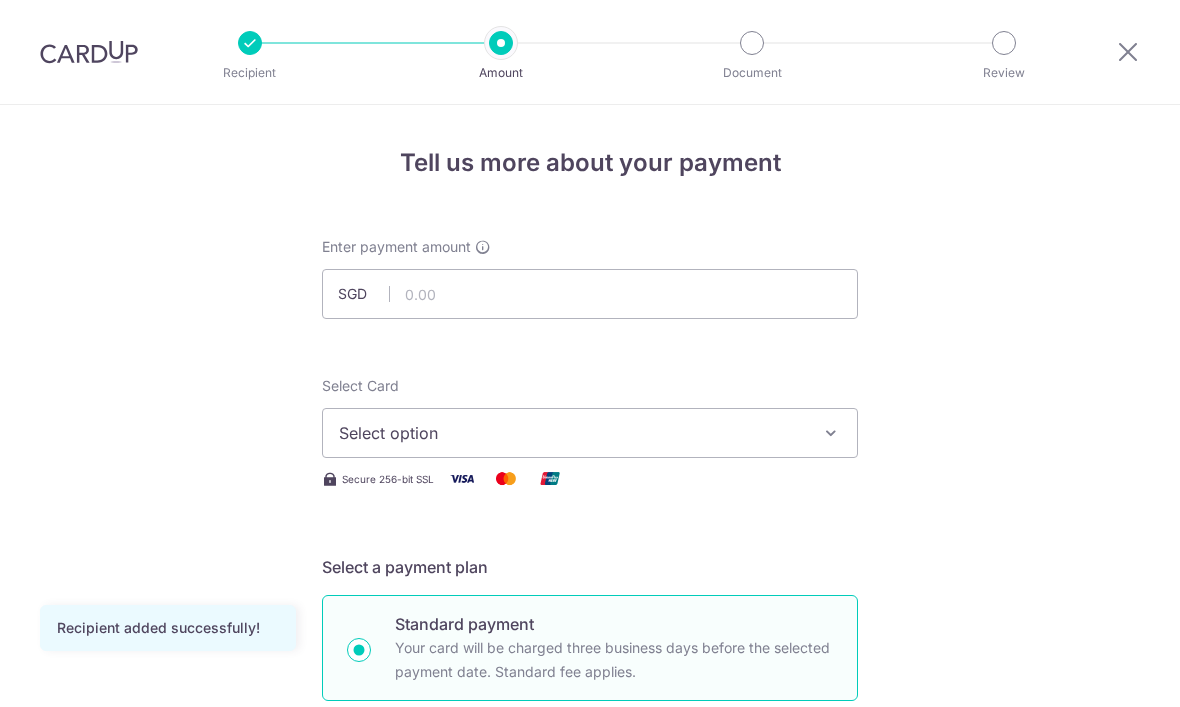 scroll, scrollTop: 0, scrollLeft: 0, axis: both 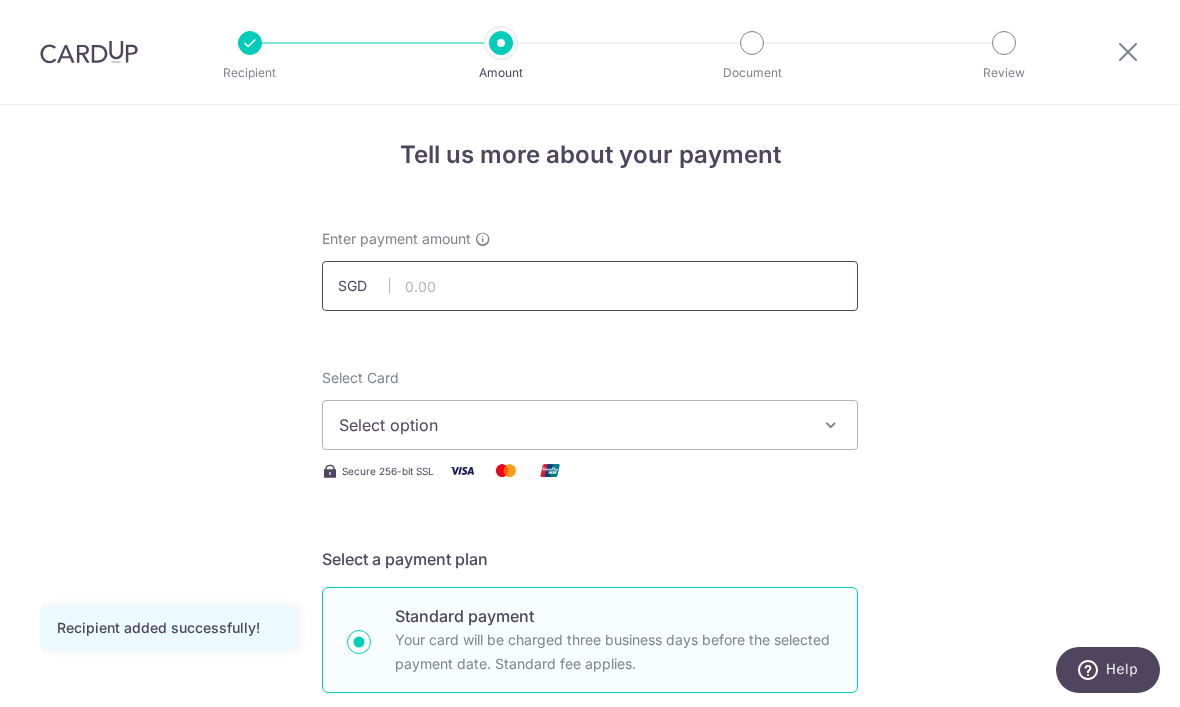click at bounding box center (590, 286) 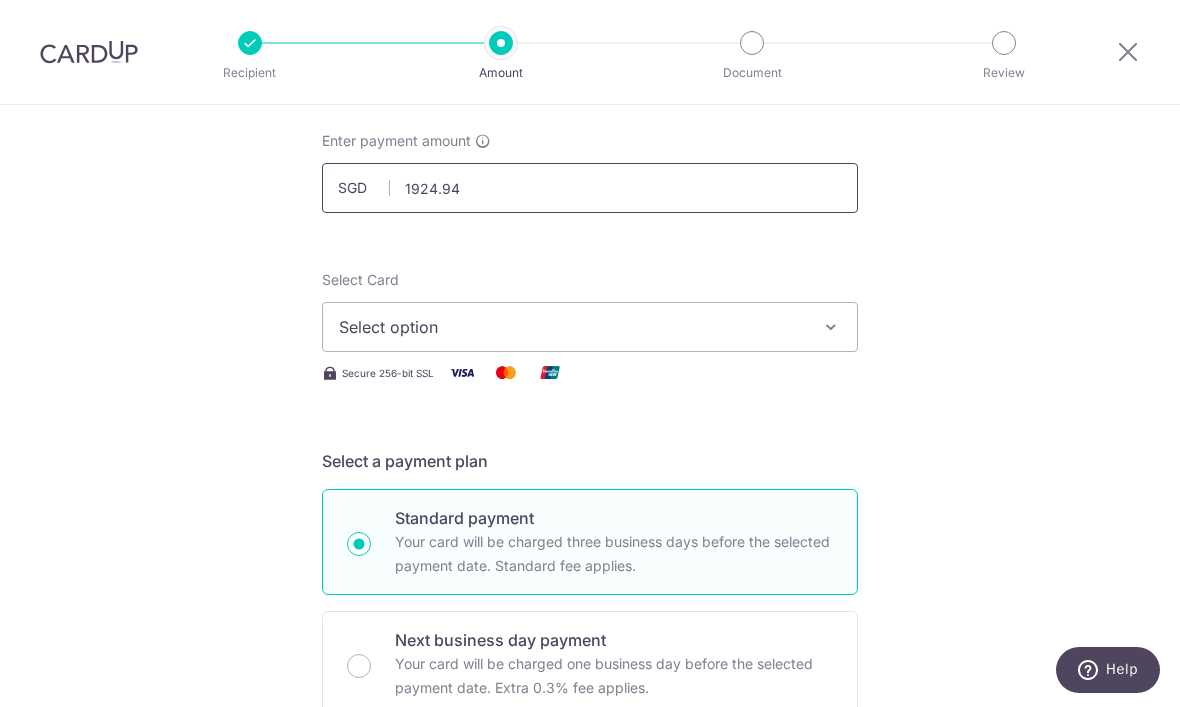 scroll, scrollTop: 107, scrollLeft: 0, axis: vertical 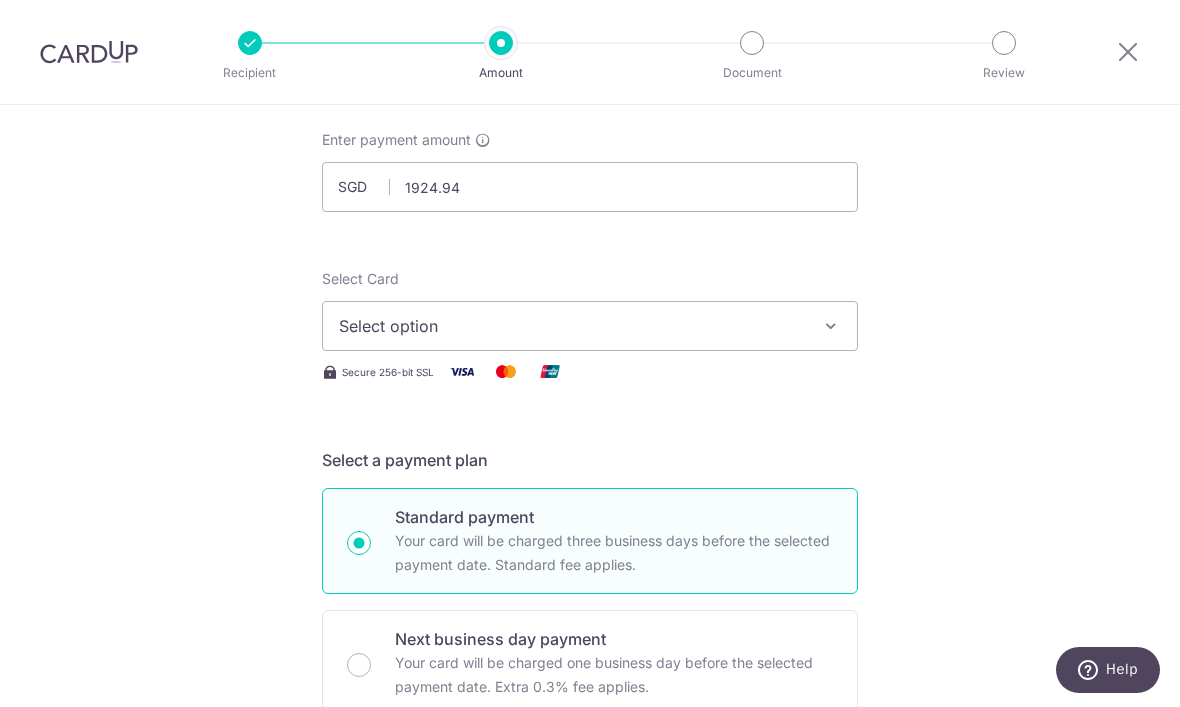 click at bounding box center [831, 326] 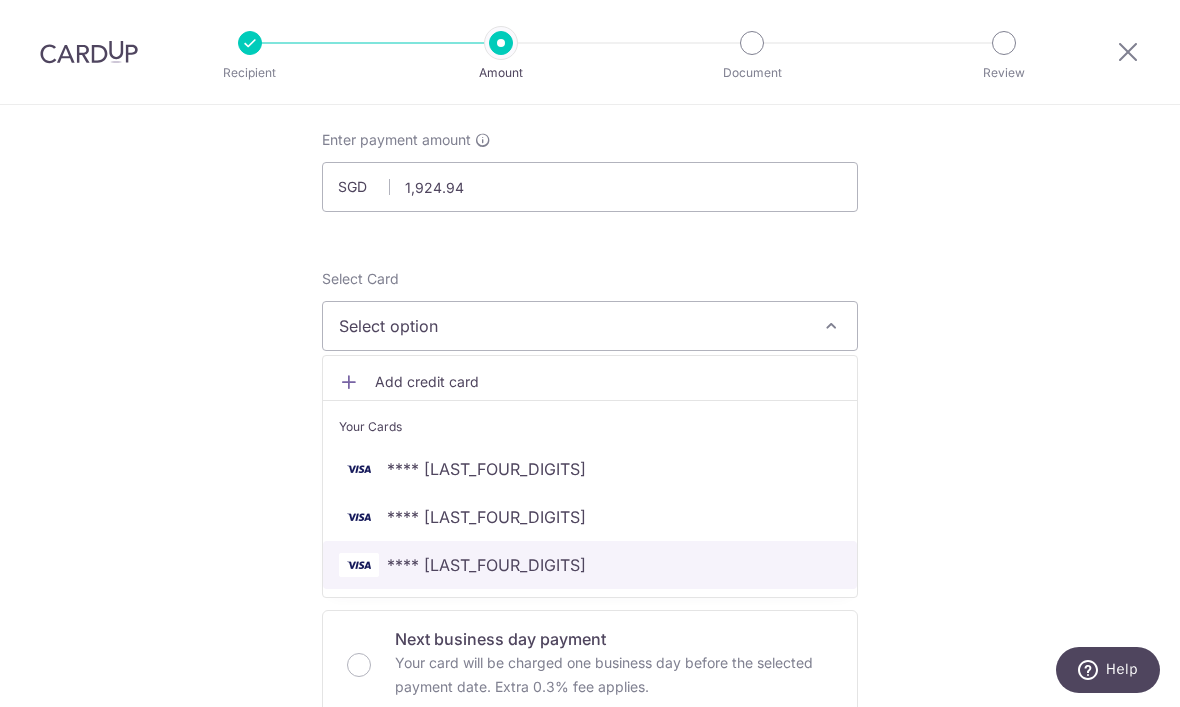 click on "**** 3922" at bounding box center (590, 565) 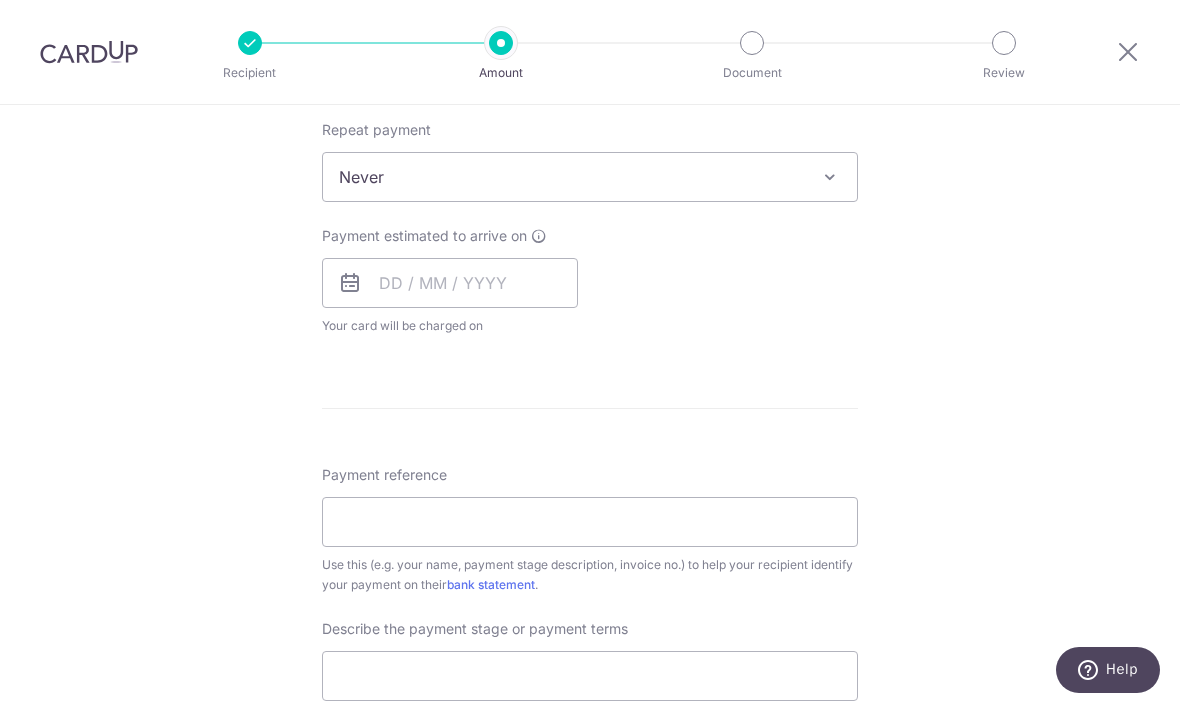 scroll, scrollTop: 791, scrollLeft: 0, axis: vertical 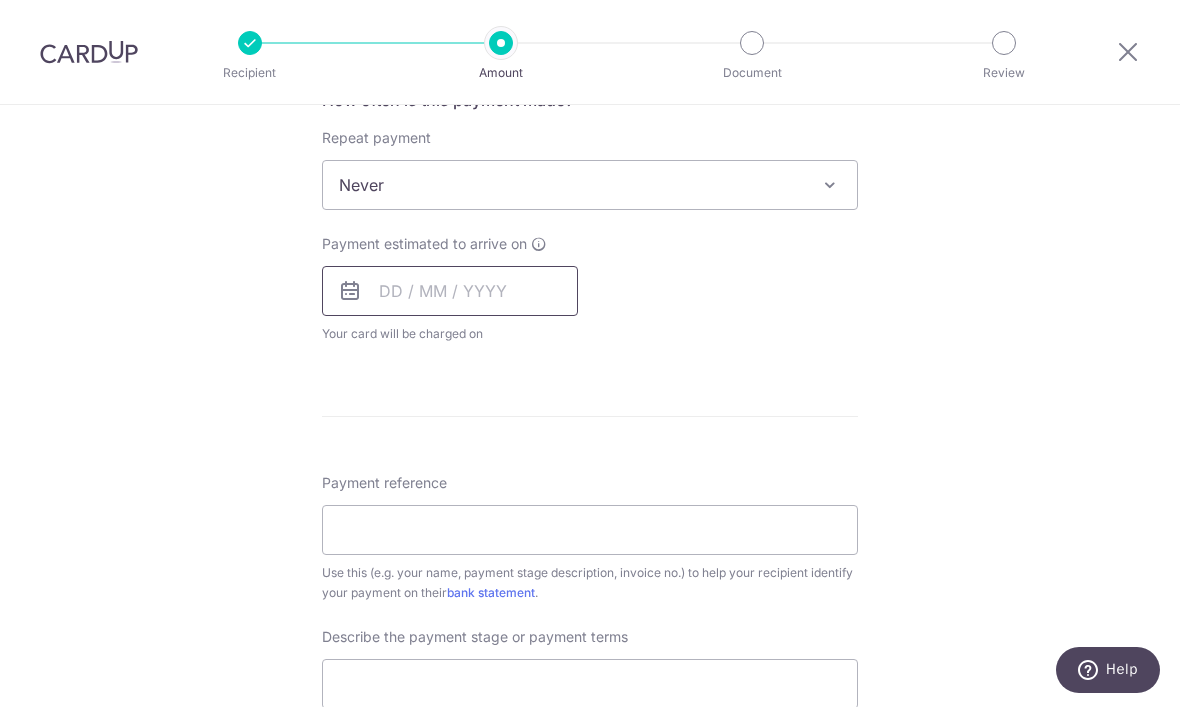 click at bounding box center (450, 291) 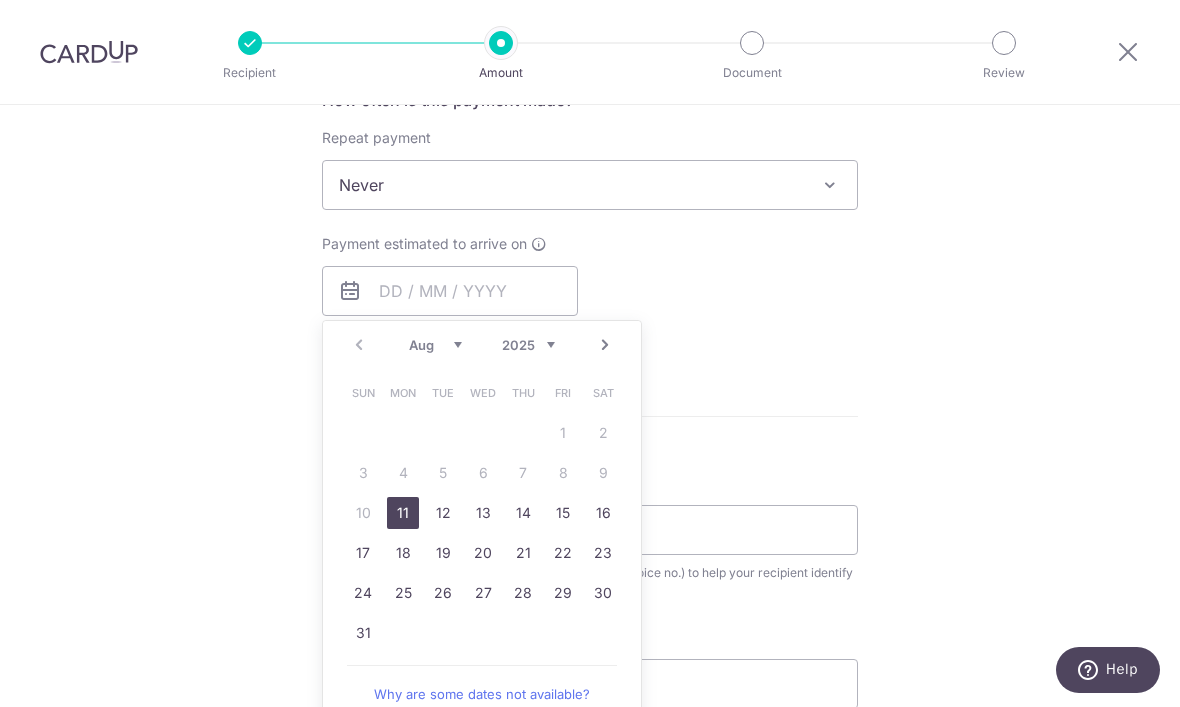 click on "11" at bounding box center [403, 513] 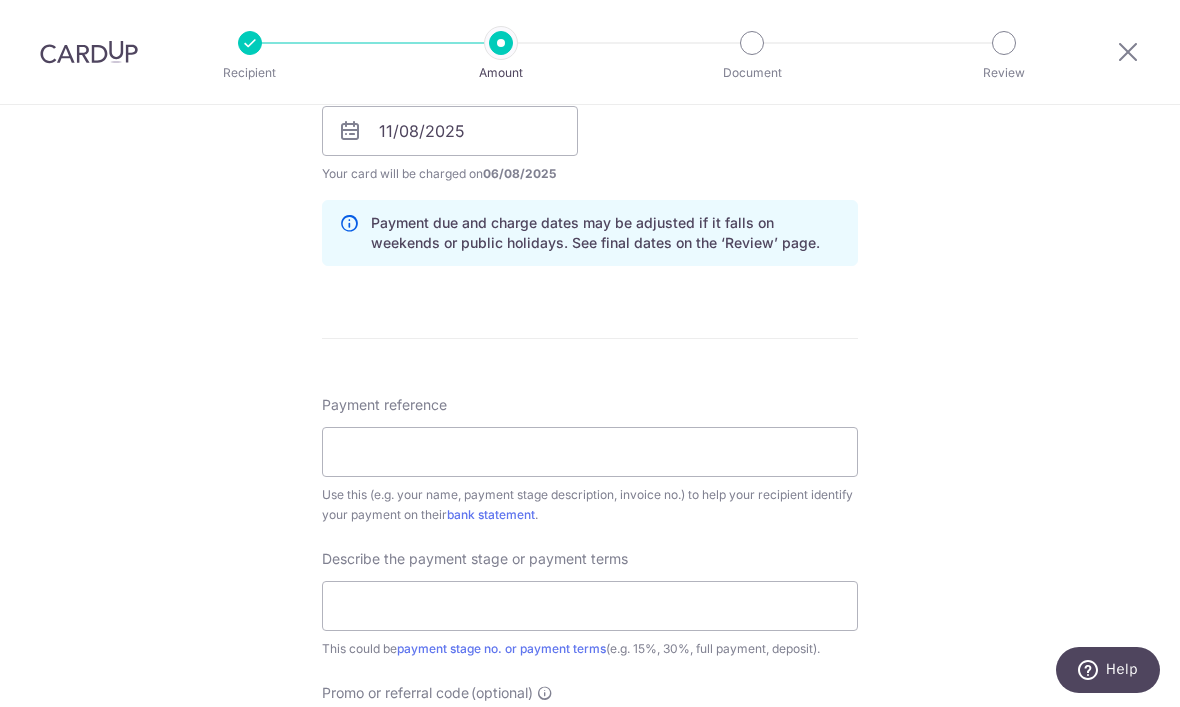 scroll, scrollTop: 952, scrollLeft: 0, axis: vertical 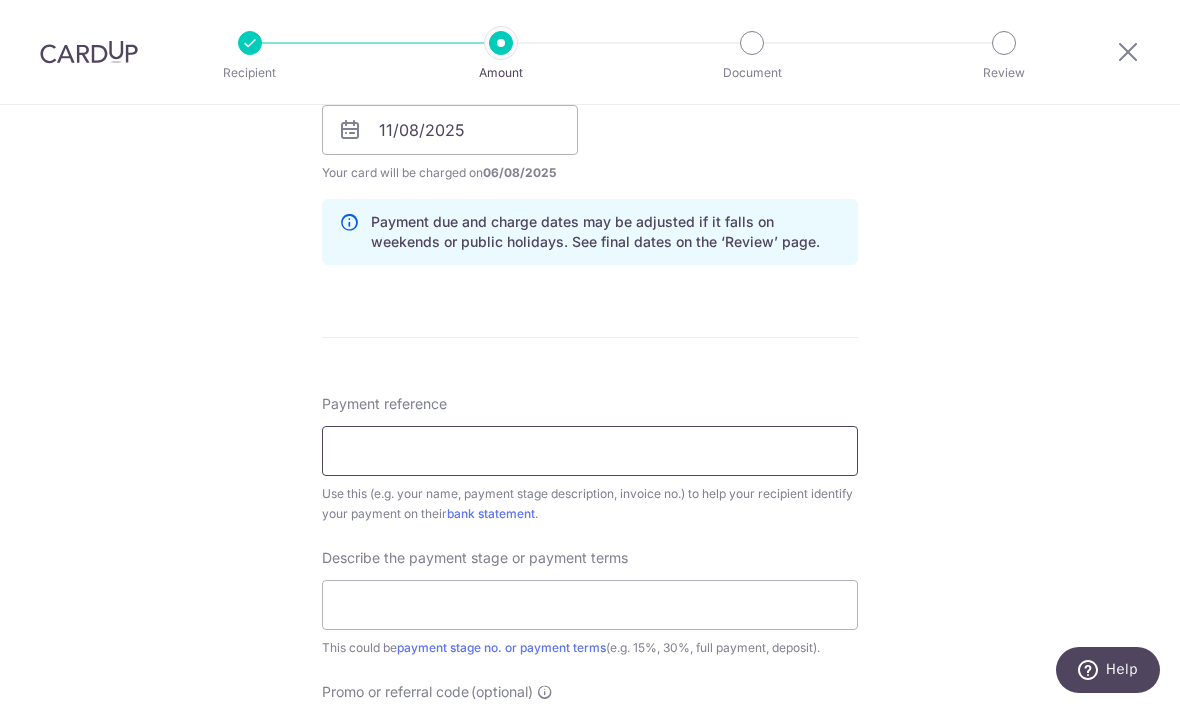 click on "Payment reference" at bounding box center [590, 451] 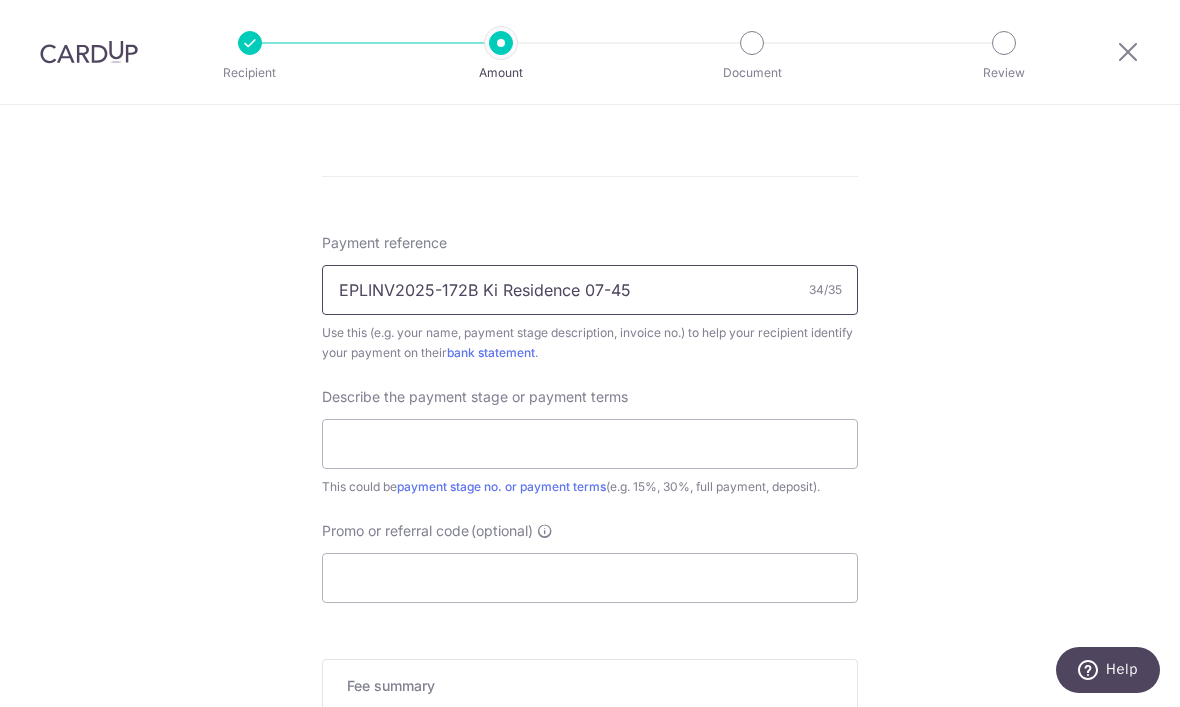 scroll, scrollTop: 1114, scrollLeft: 0, axis: vertical 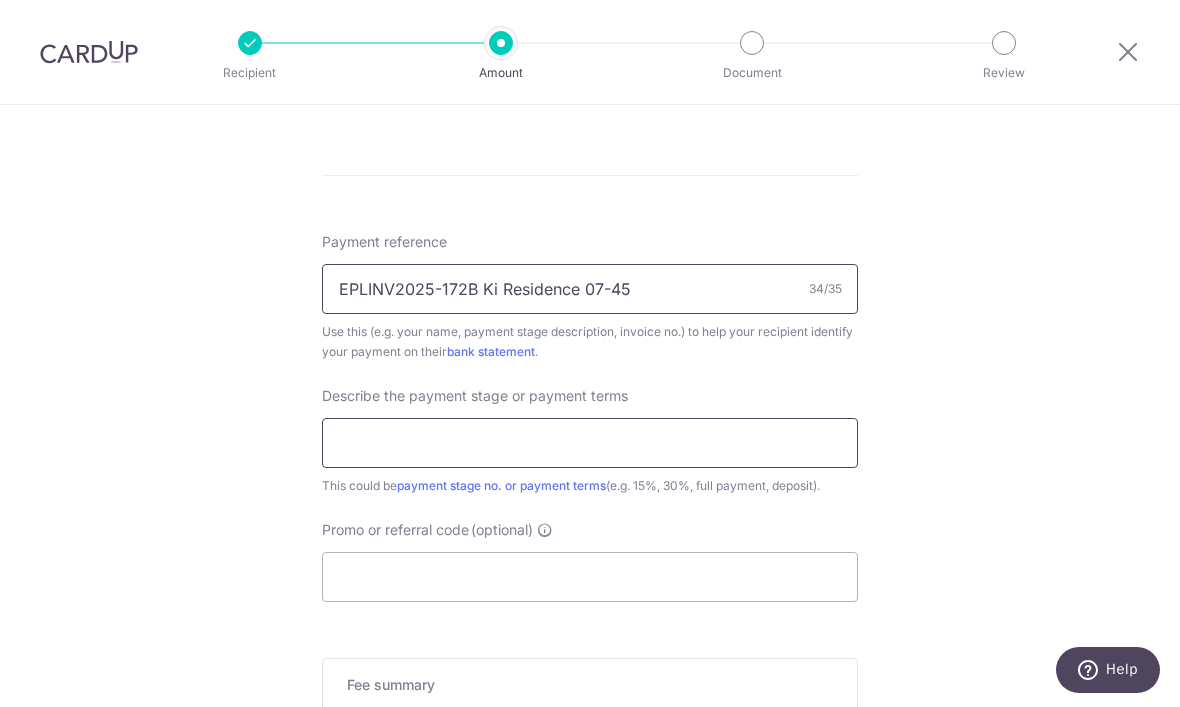type on "EPLINV2025-172B Ki Residence 07-45" 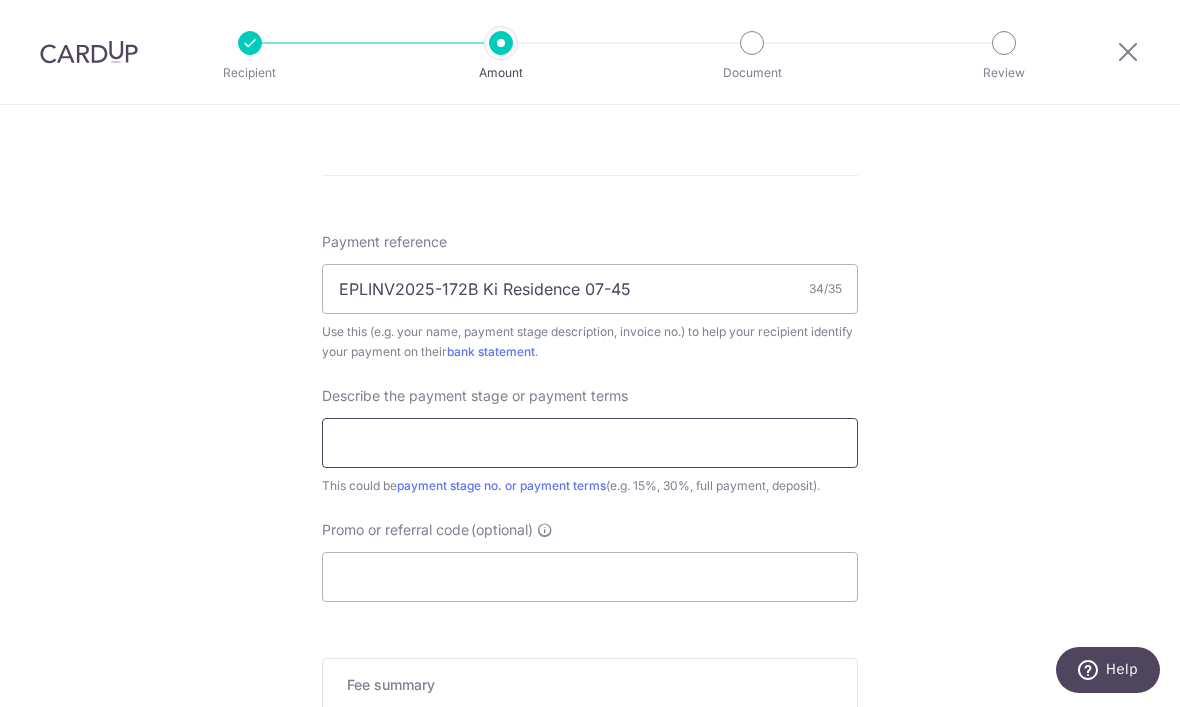 click at bounding box center [590, 443] 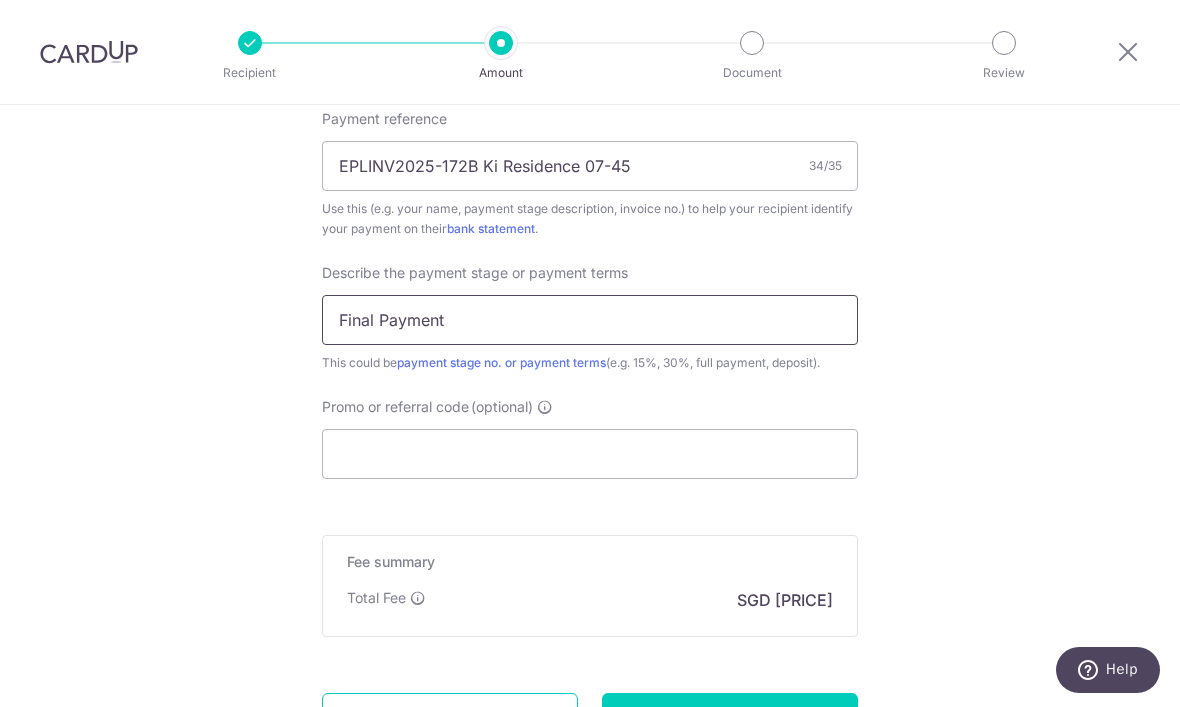 scroll, scrollTop: 1239, scrollLeft: 0, axis: vertical 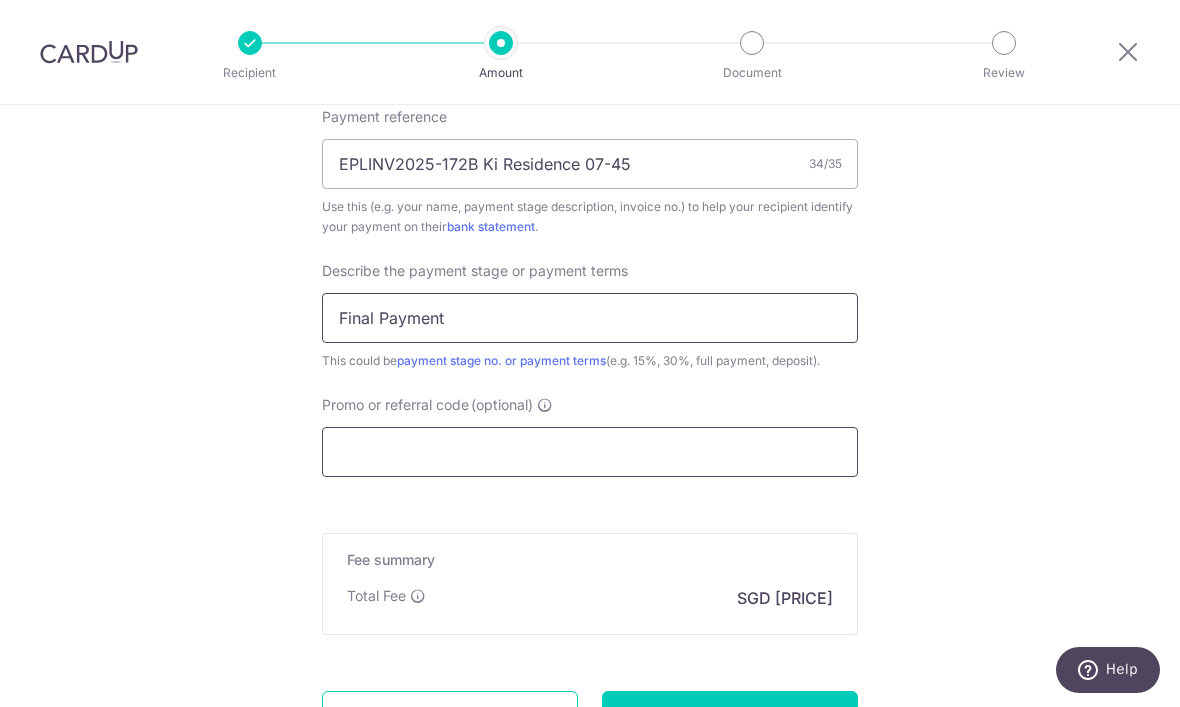 type on "Final Payment" 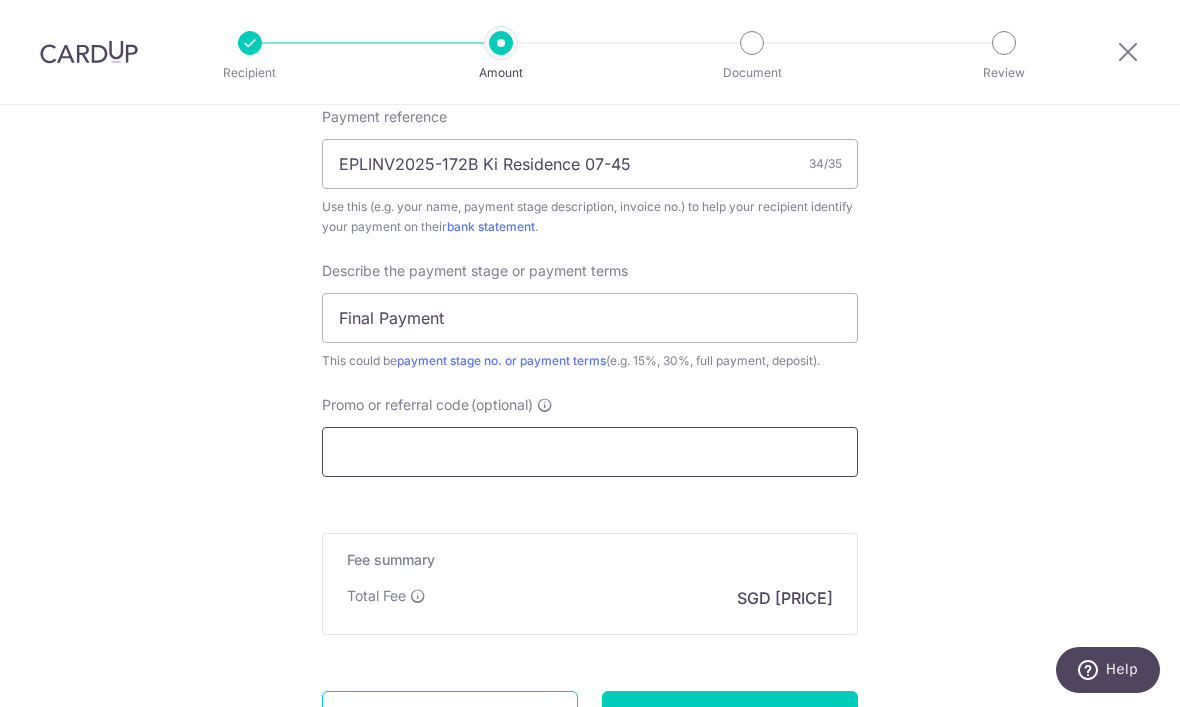 click on "Promo or referral code
(optional)" at bounding box center [590, 452] 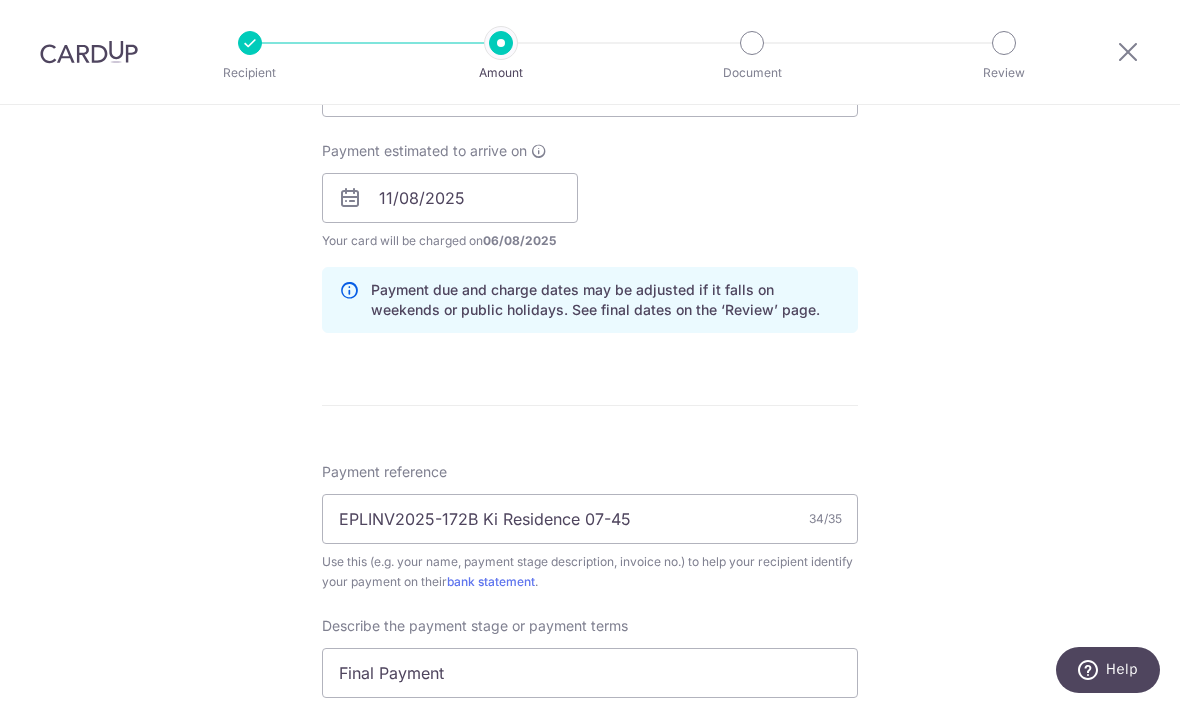 scroll, scrollTop: 833, scrollLeft: 0, axis: vertical 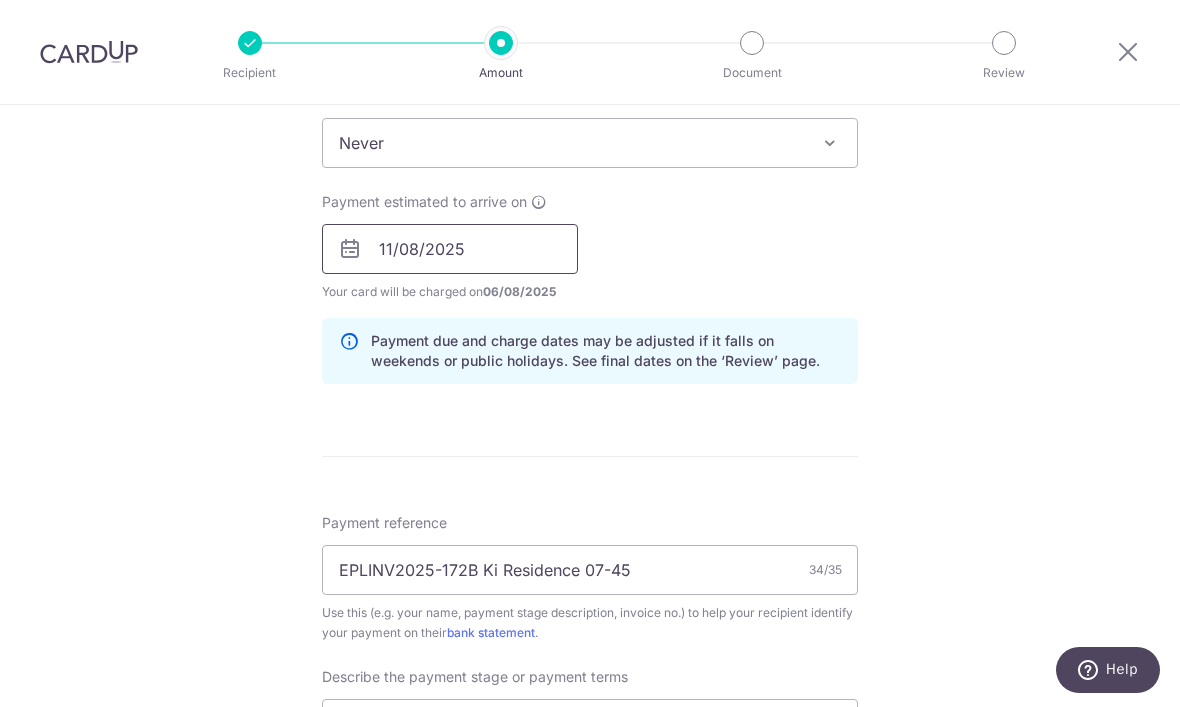 click on "11/08/2025" at bounding box center [450, 249] 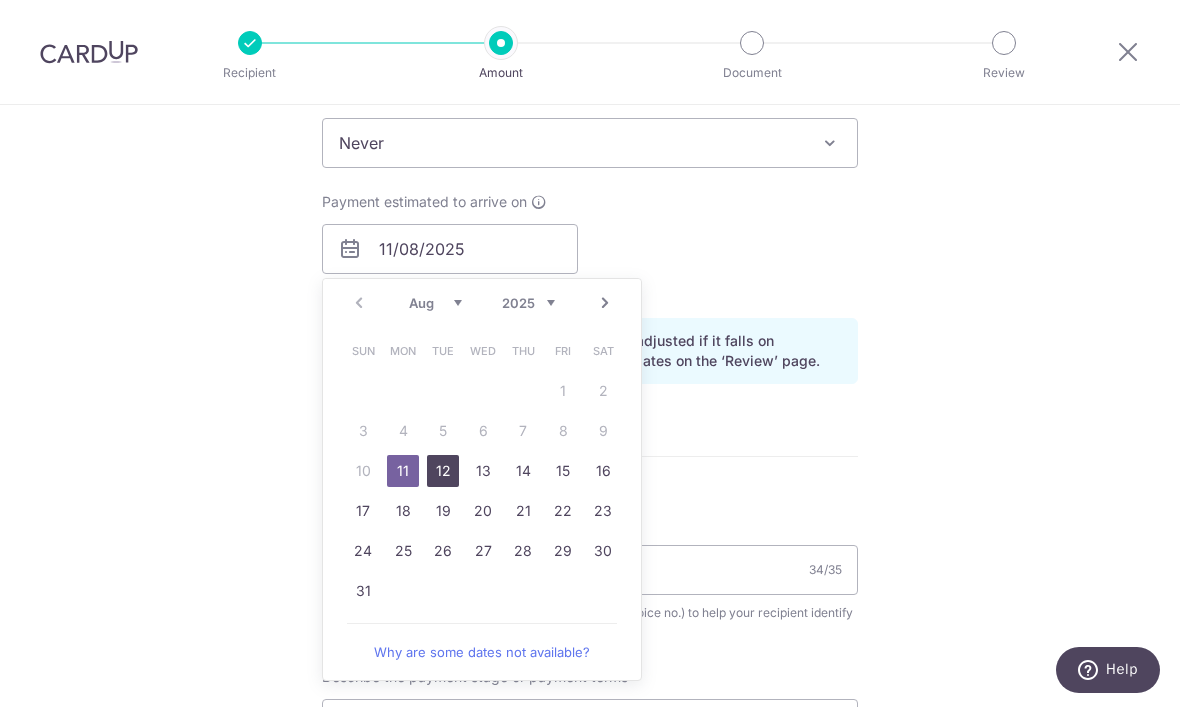 click on "12" at bounding box center (443, 471) 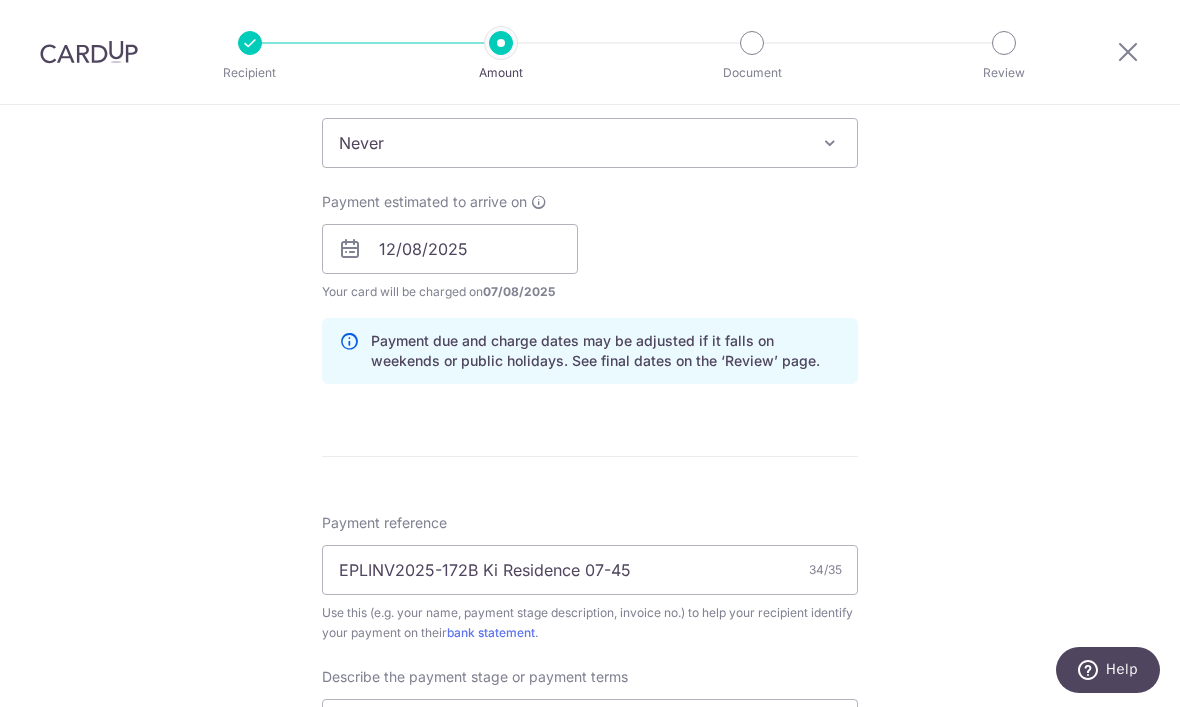 click on "Tell us more about your payment
Enter payment amount
SGD
1,924.94
1924.94
Recipient added successfully!
Select Card
**** 3922
Add credit card
Your Cards
**** 4006
**** 7081
**** 3922
Secure 256-bit SSL
Text
New card details
Card" at bounding box center [590, 284] 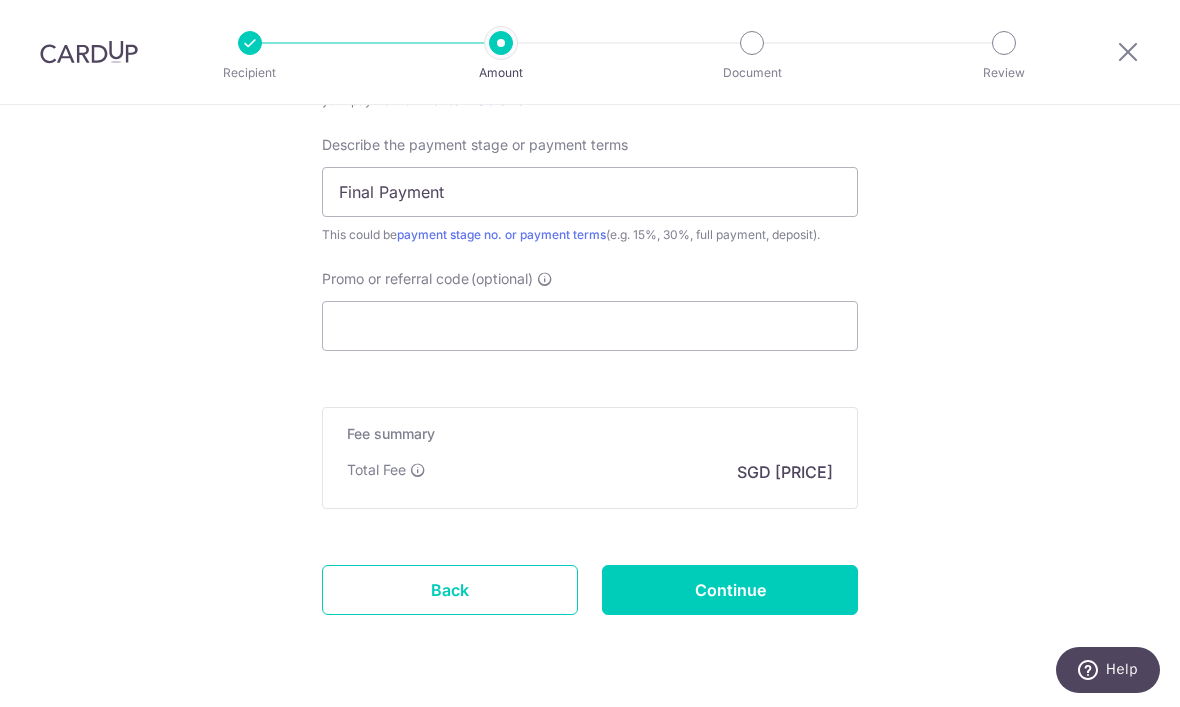 scroll, scrollTop: 1364, scrollLeft: 0, axis: vertical 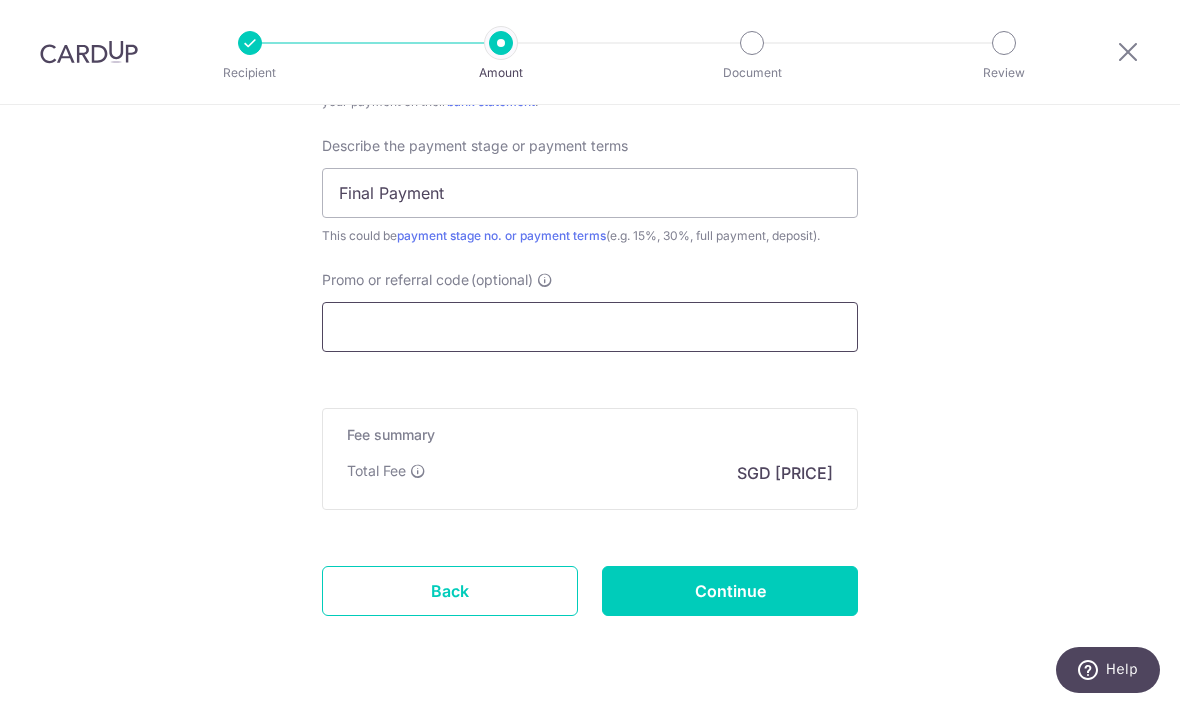 click on "Promo or referral code
(optional)" at bounding box center [590, 327] 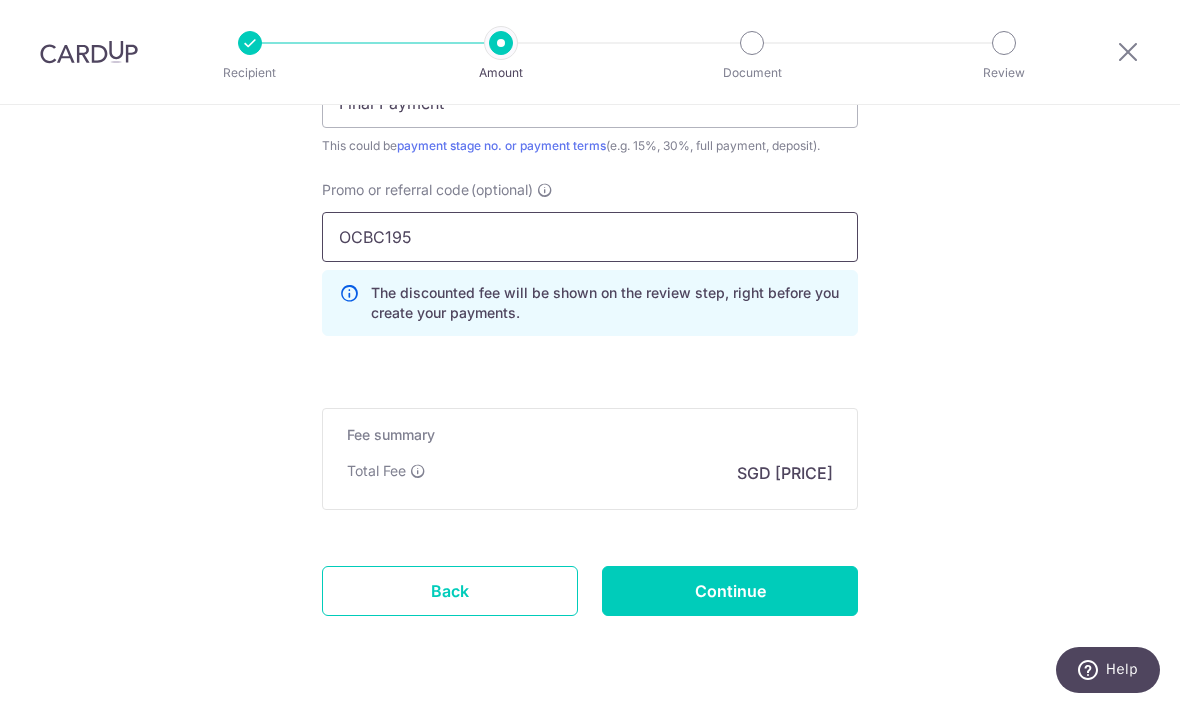 scroll, scrollTop: 1454, scrollLeft: 0, axis: vertical 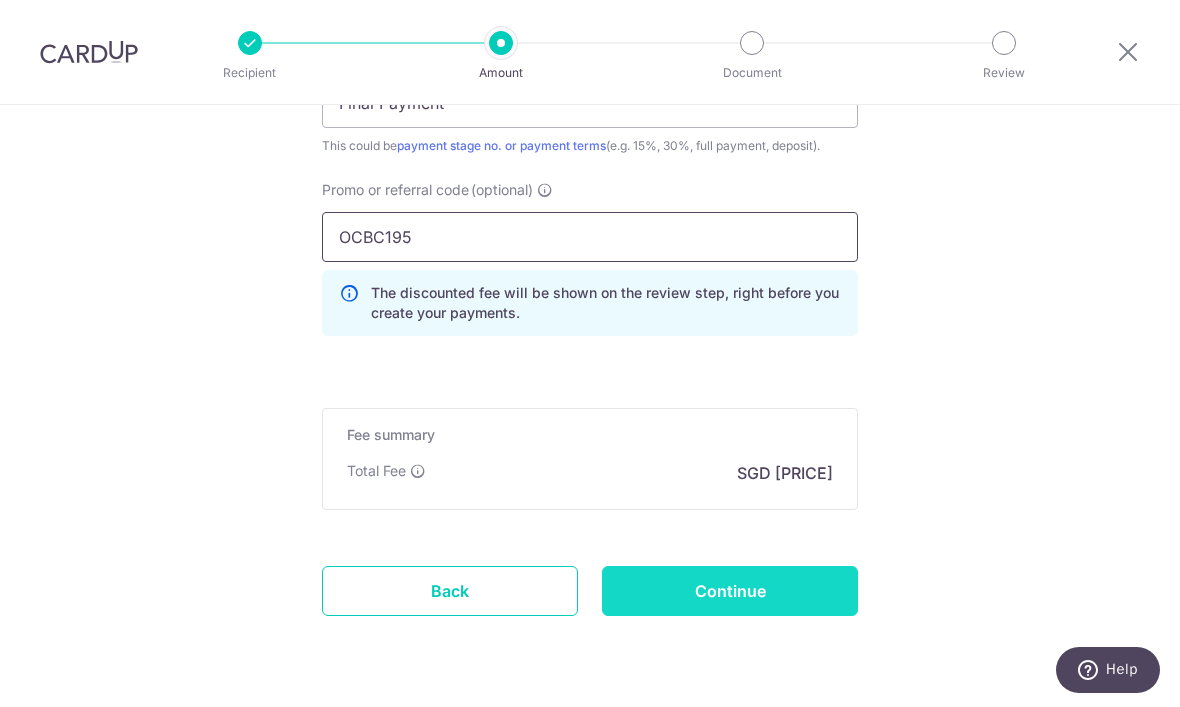 type on "OCBC195" 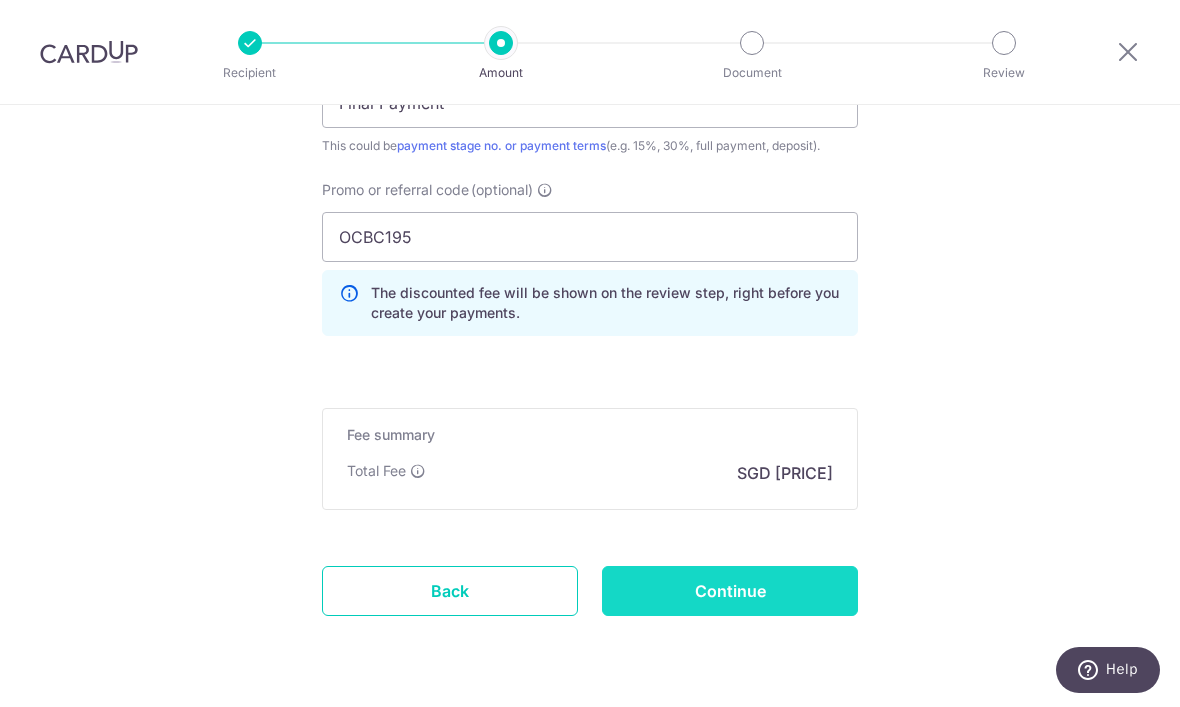 click on "Continue" at bounding box center (730, 591) 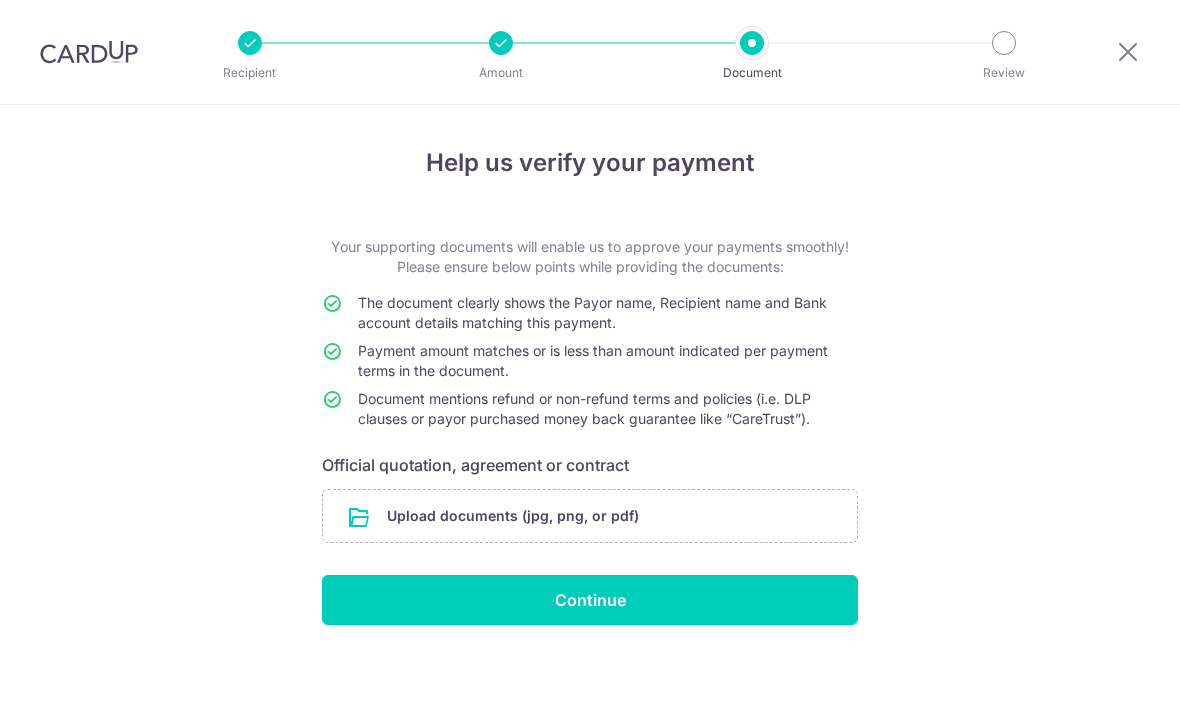 scroll, scrollTop: 0, scrollLeft: 0, axis: both 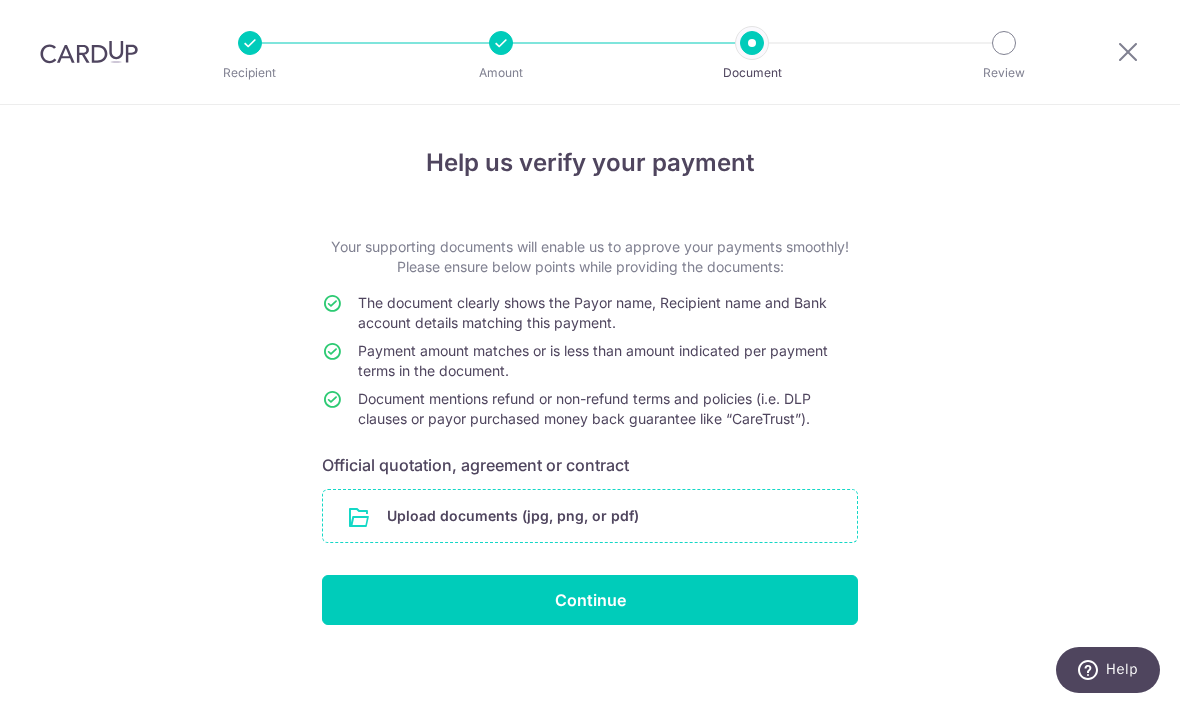 click at bounding box center (590, 516) 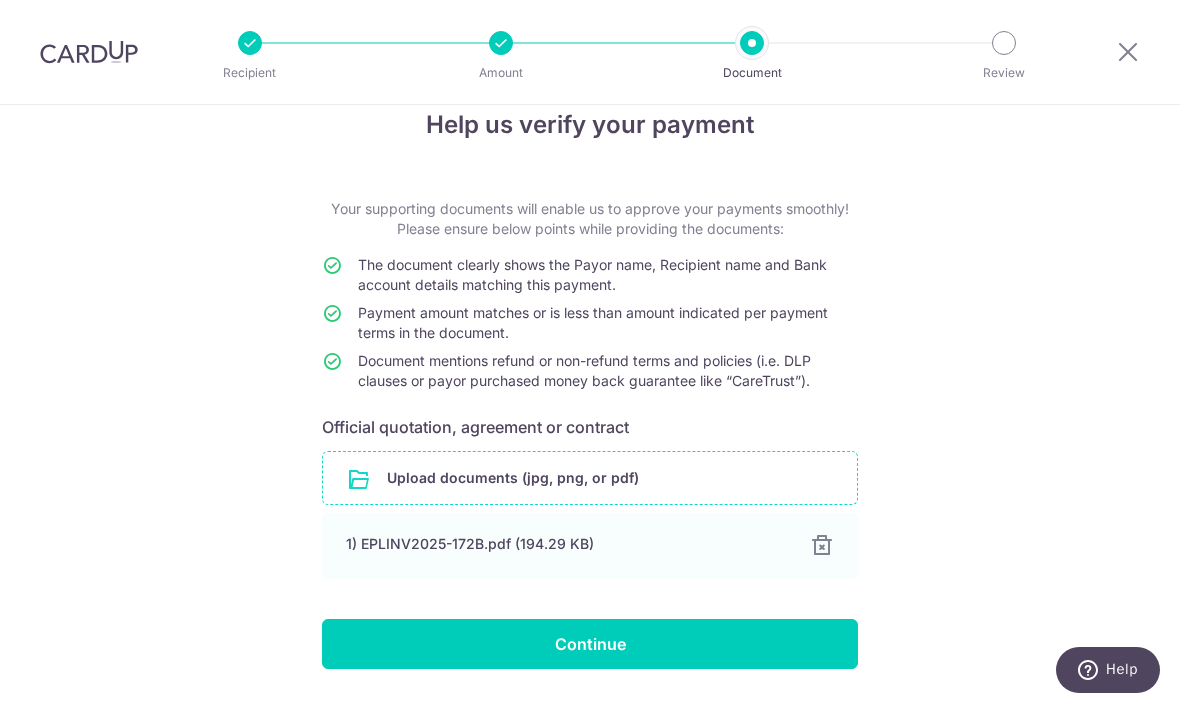 scroll, scrollTop: 35, scrollLeft: 0, axis: vertical 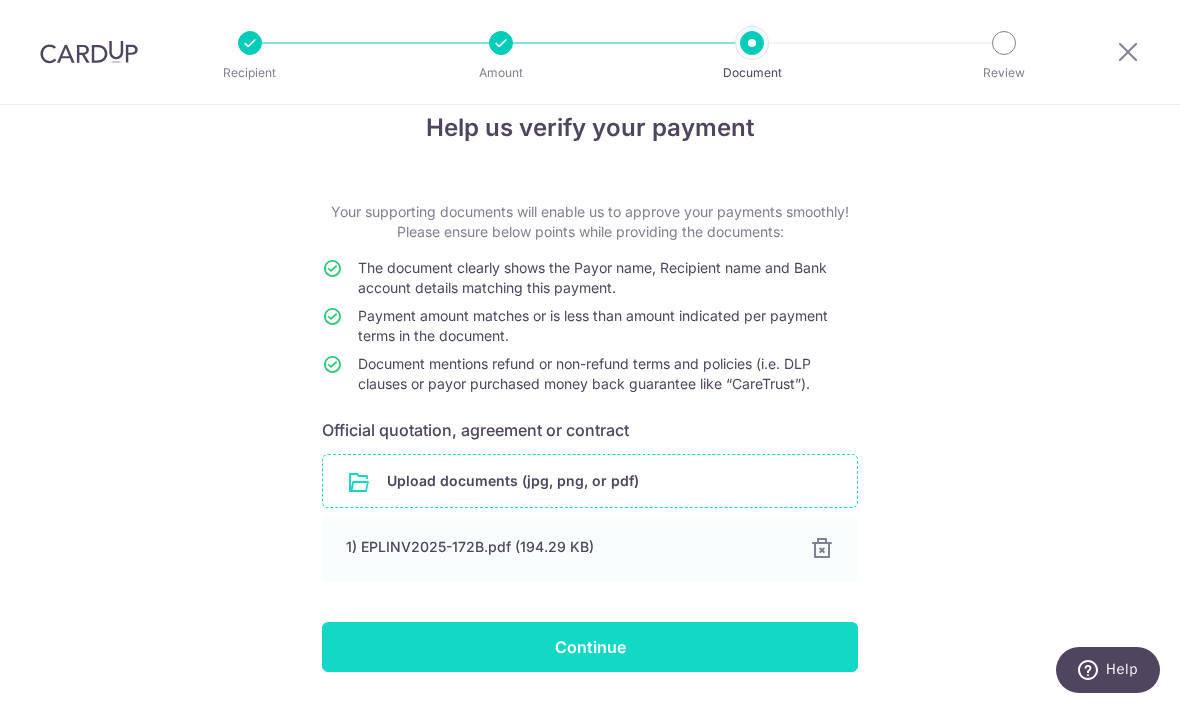 click on "Continue" at bounding box center (590, 647) 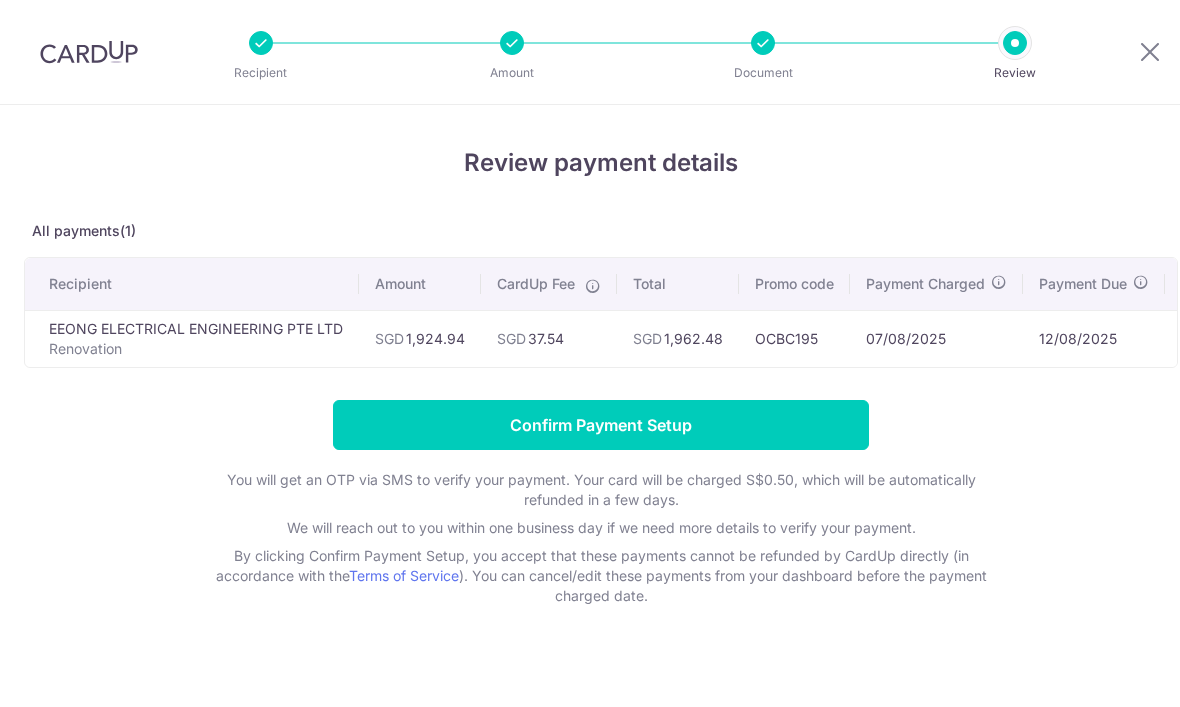 scroll, scrollTop: 0, scrollLeft: 0, axis: both 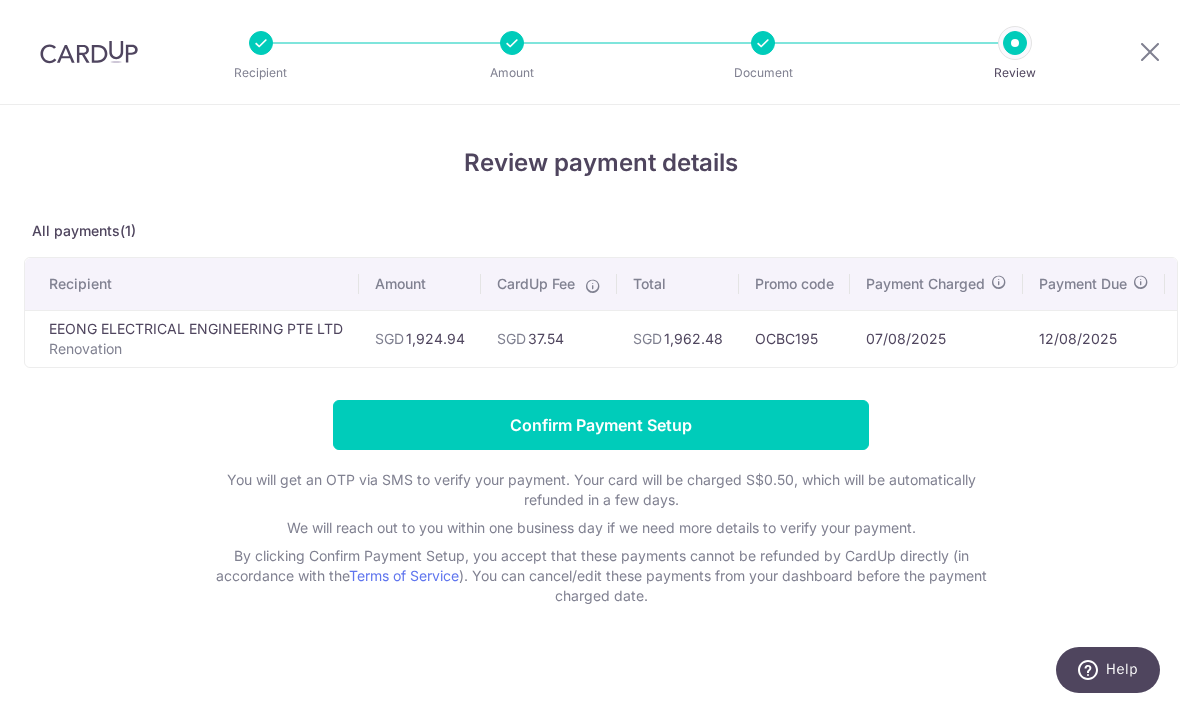 click at bounding box center [512, 43] 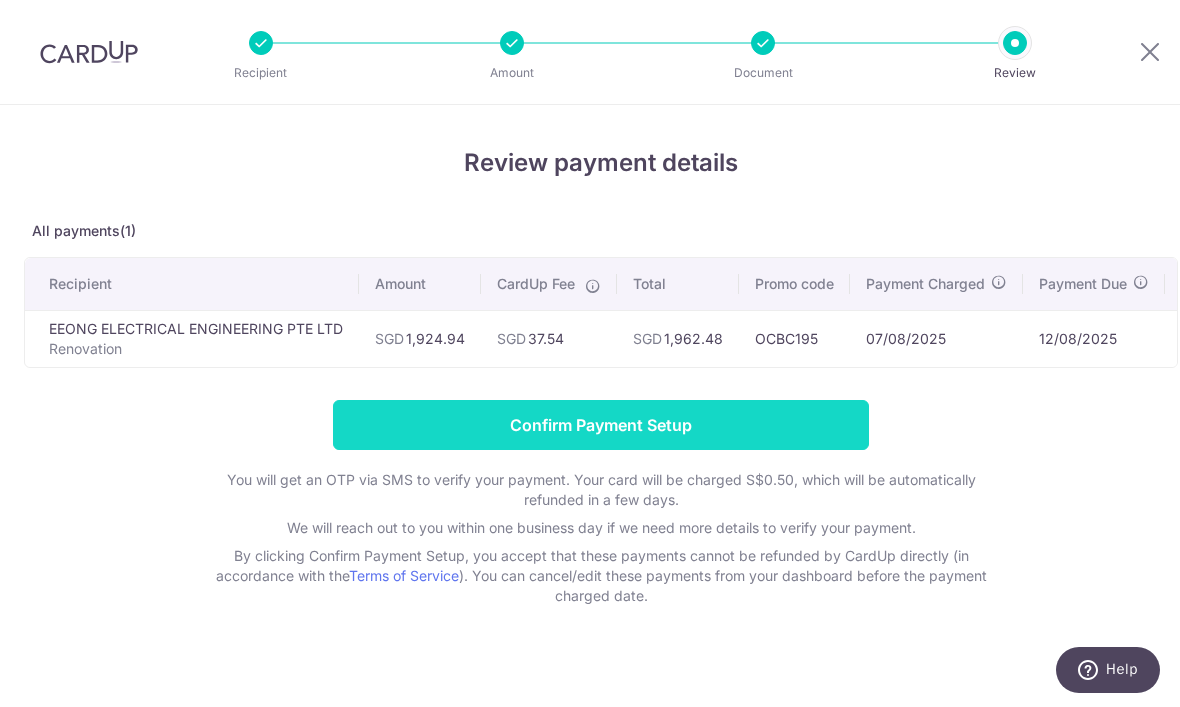 click on "Confirm Payment Setup" at bounding box center (601, 425) 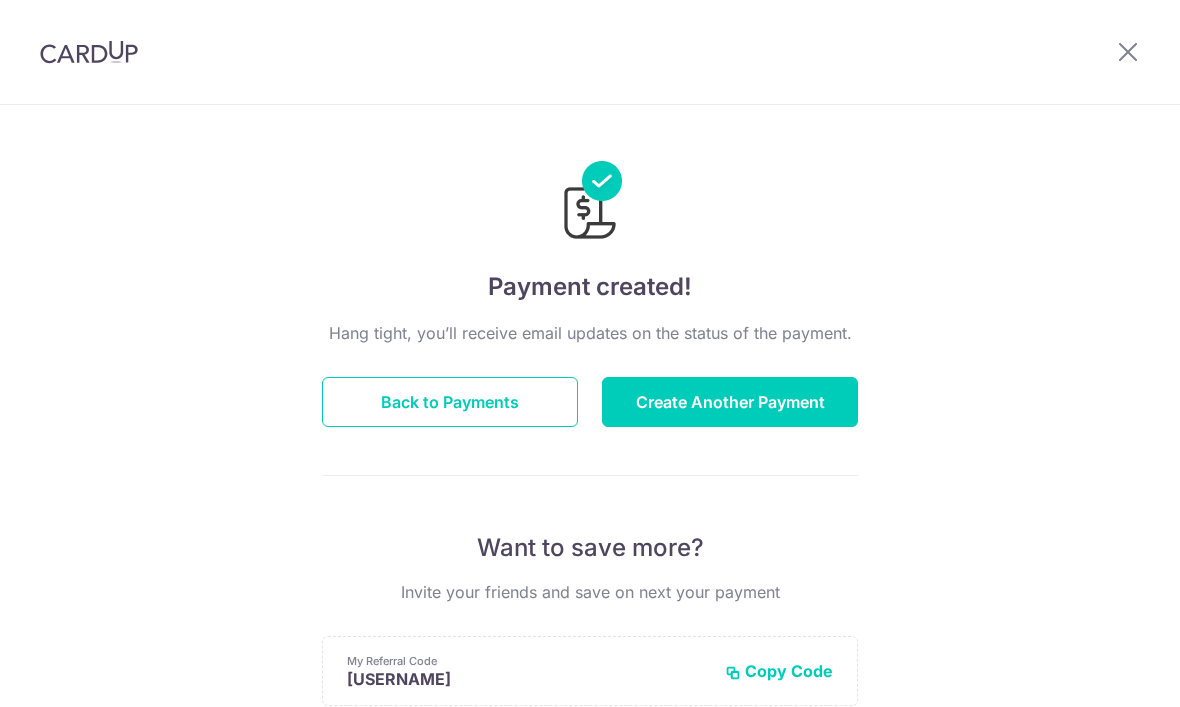 scroll, scrollTop: 0, scrollLeft: 0, axis: both 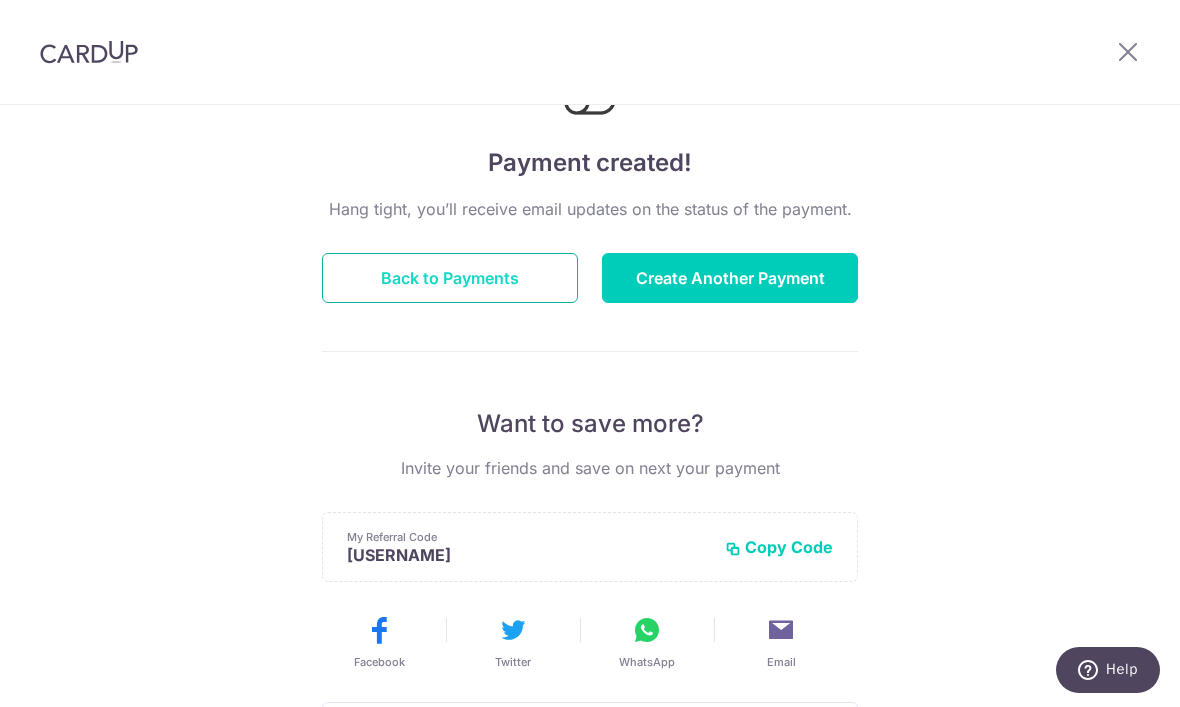 click on "Back to Payments" at bounding box center (450, 278) 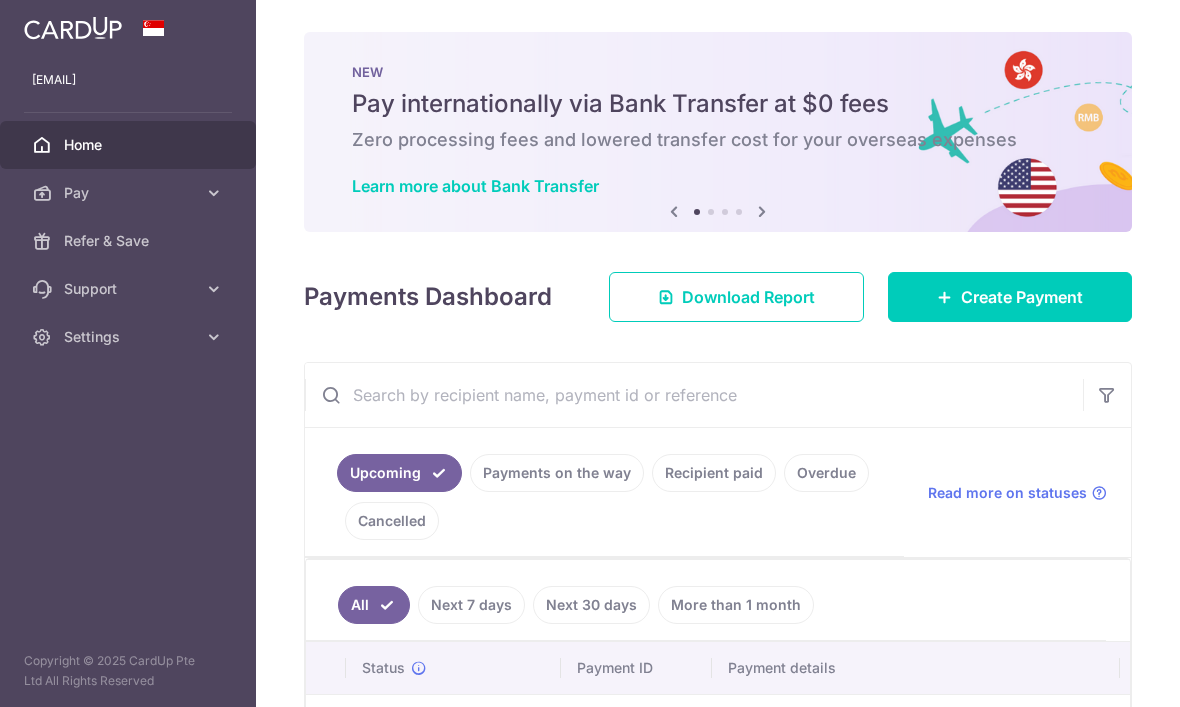 scroll, scrollTop: 0, scrollLeft: 0, axis: both 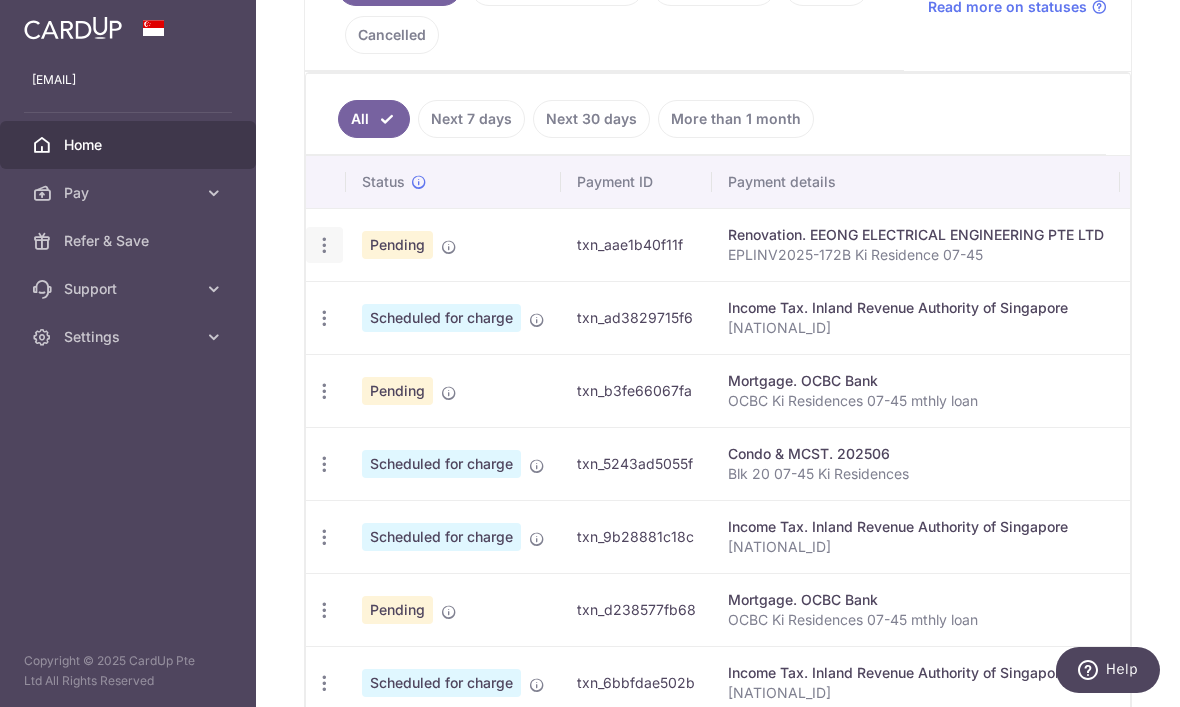 click at bounding box center (324, 245) 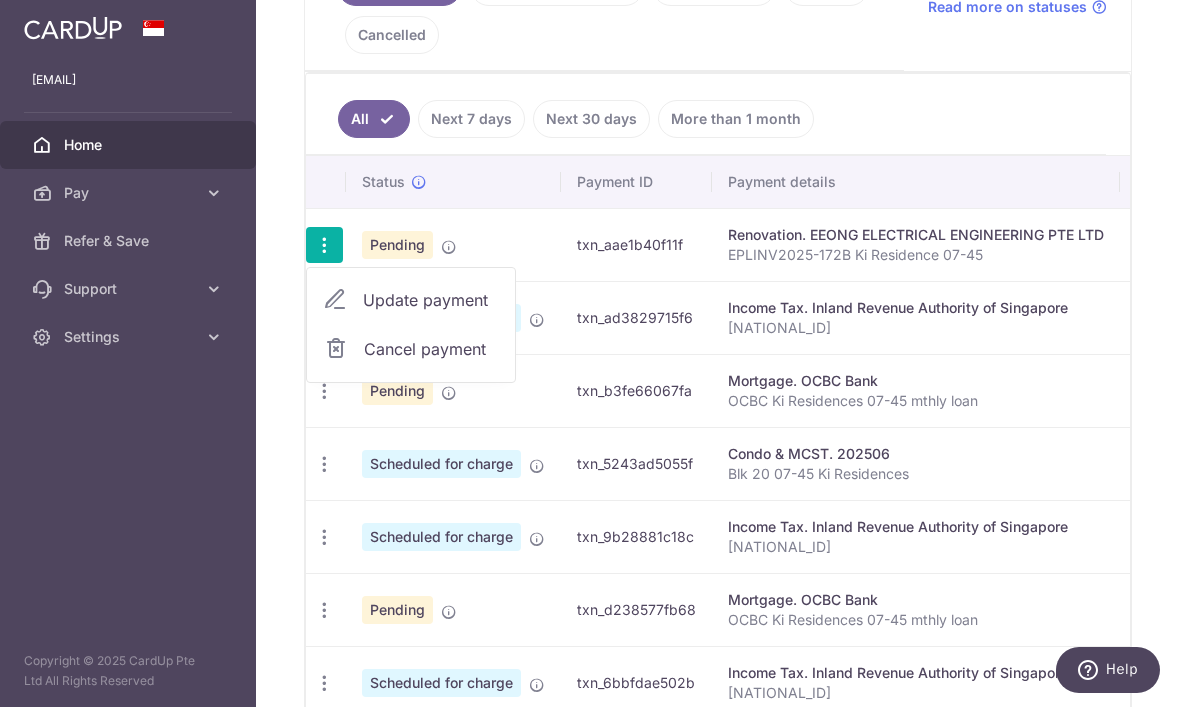 click on "Update payment" at bounding box center (431, 300) 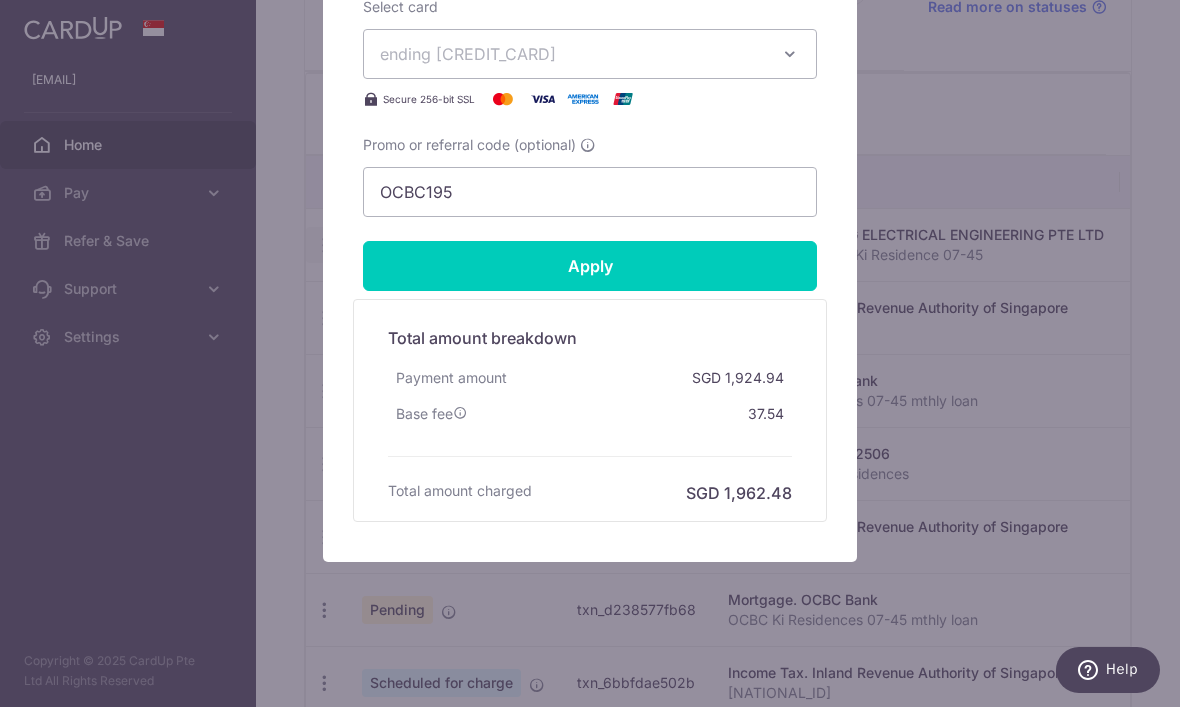 scroll, scrollTop: 1068, scrollLeft: 0, axis: vertical 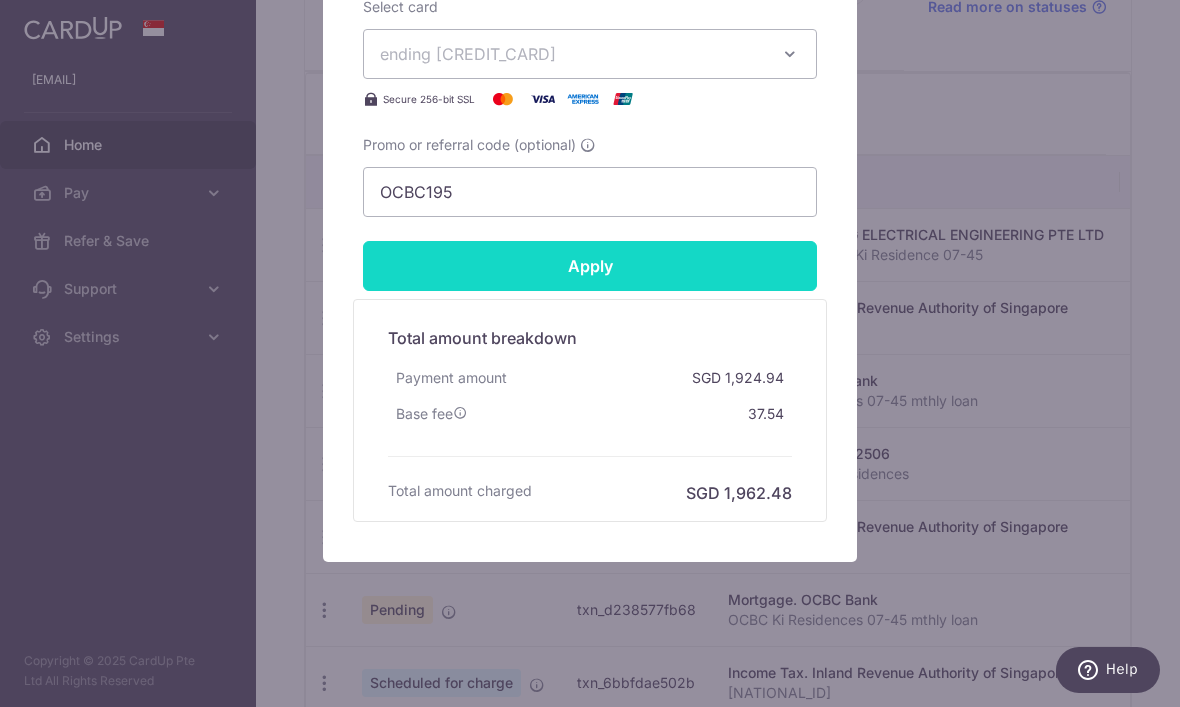 click on "Apply" at bounding box center [590, 266] 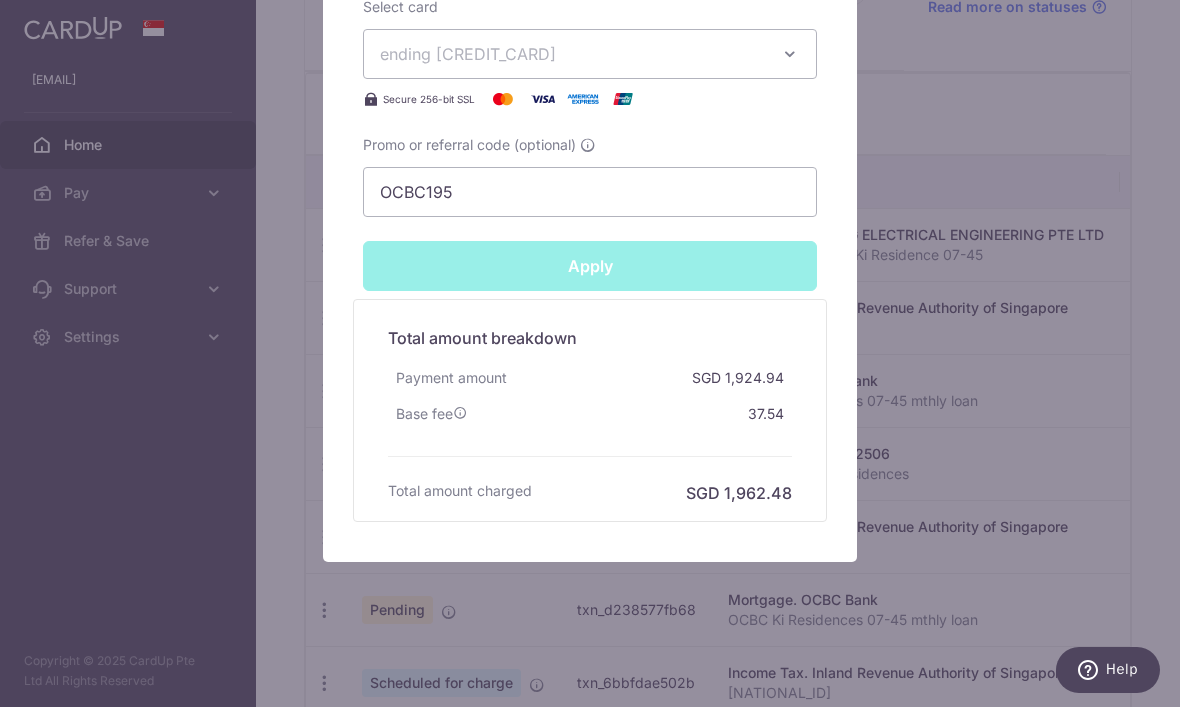 type on "Successfully Applied" 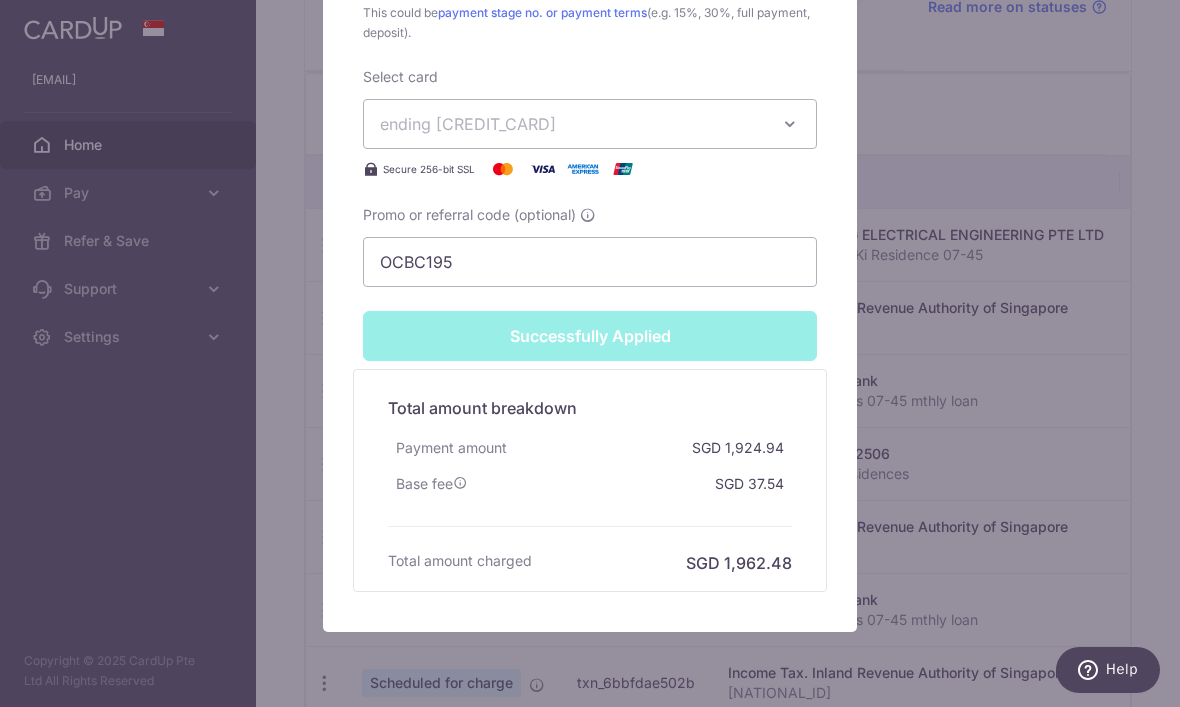 click on "Edit payment
By clicking apply,  you will make changes to all   payments to  EEONG ELECTRICAL ENGINEERING PTE LTD  scheduled from
.
By clicking below, you confirm you are editing this payment to  EEONG ELECTRICAL ENGINEERING PTE LTD  on
12/08/2025 .
Your payment is updated successfully
SGD" at bounding box center (590, 353) 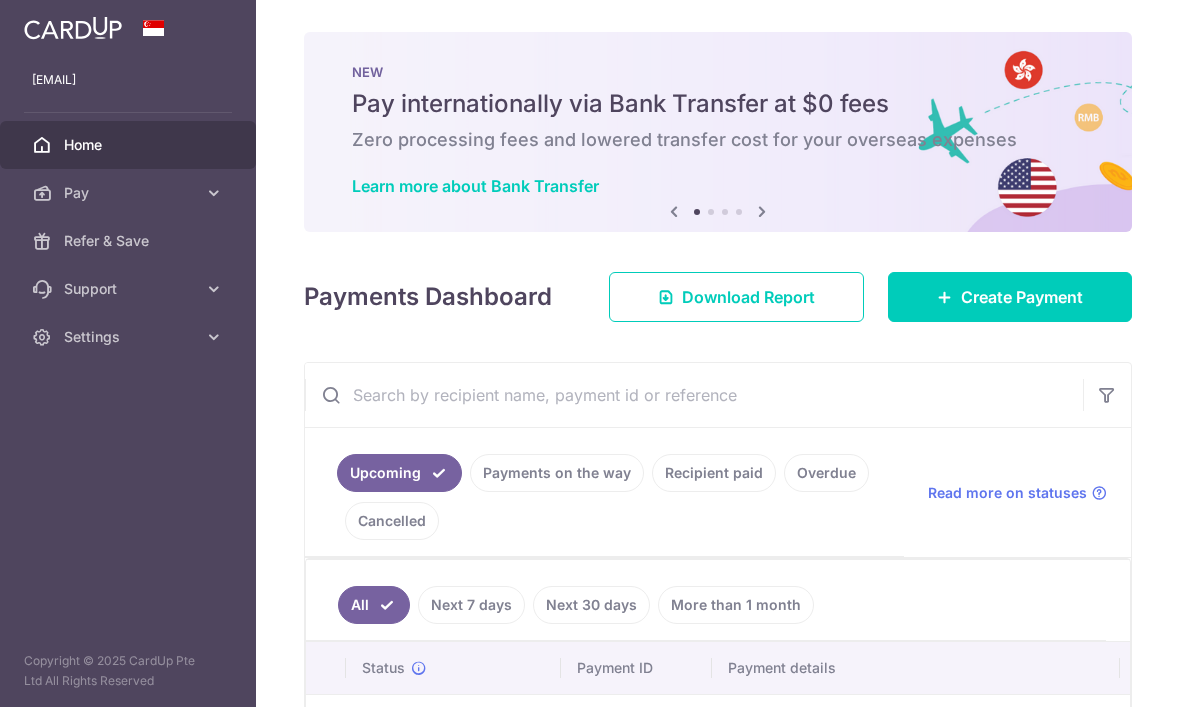 scroll, scrollTop: 0, scrollLeft: 0, axis: both 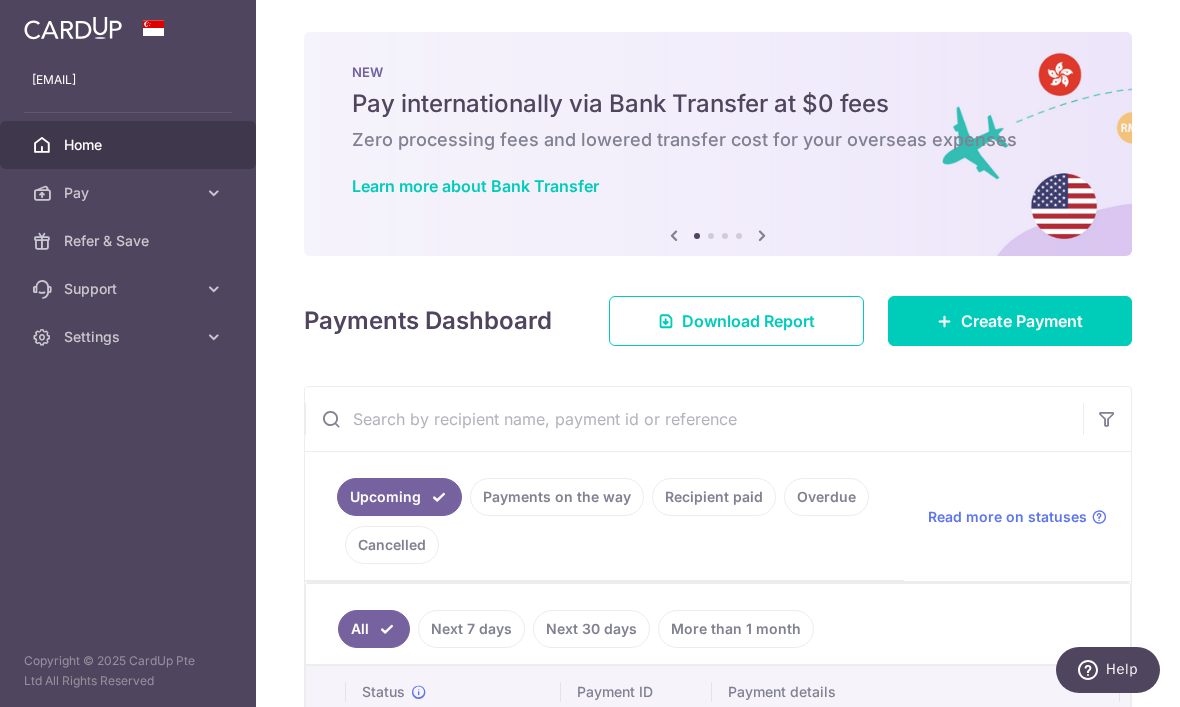 click on "×
Pause Schedule
Pause all future payments in this series
Pause just this one payment
By clicking below, you confirm you are pausing this payment to   on  . Payments can be unpaused at anytime prior to payment taken date.
Confirm
Cancel Schedule
Cancel all future payments in this series
Cancel just this one payment
Confirm
Approve Payment
Recipient Bank Details" at bounding box center (718, 353) 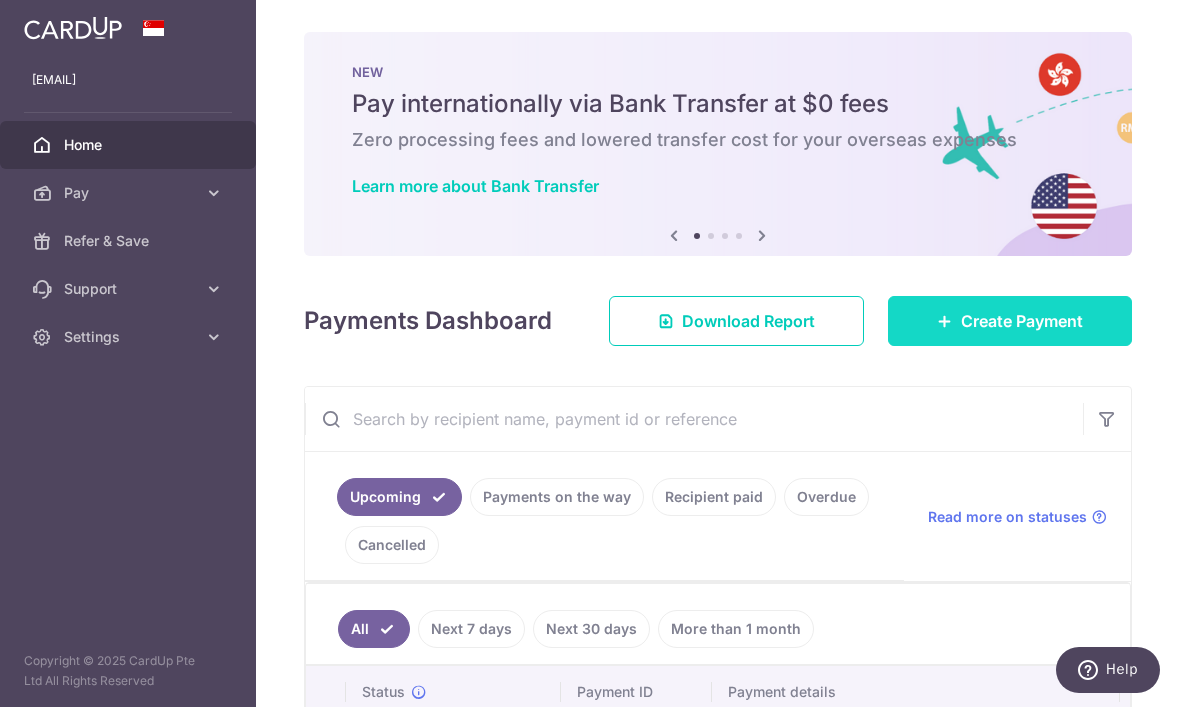 click on "Create Payment" at bounding box center (1022, 321) 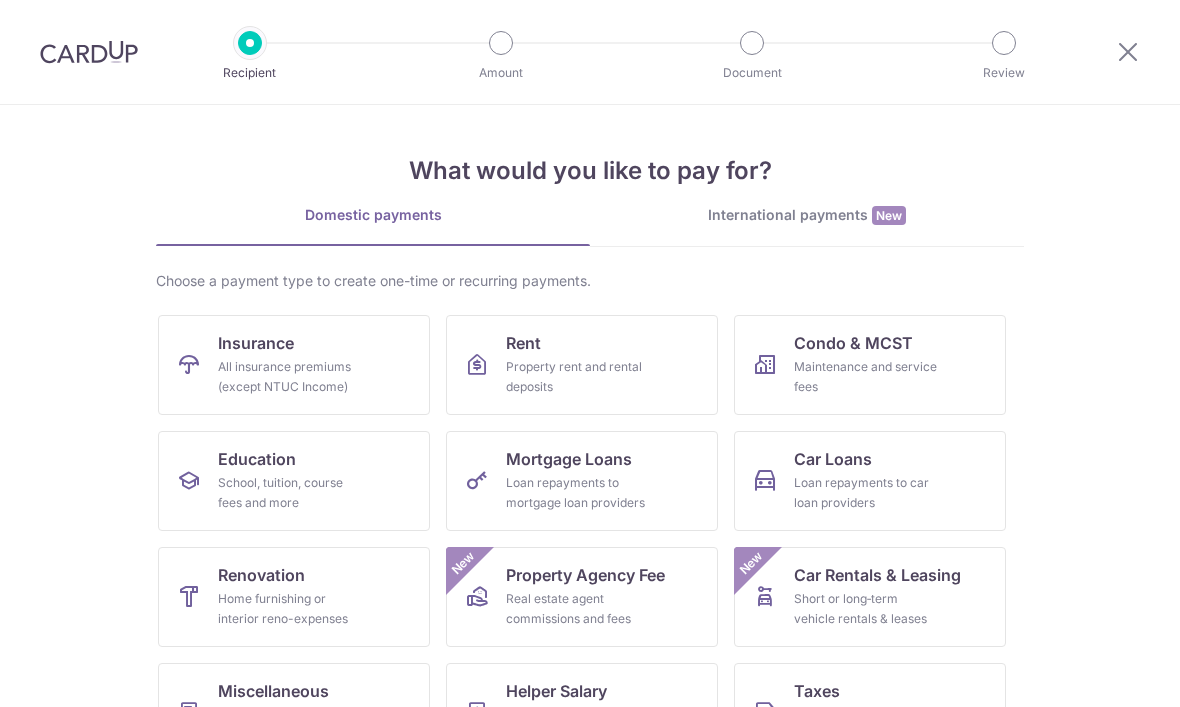 scroll, scrollTop: 0, scrollLeft: 0, axis: both 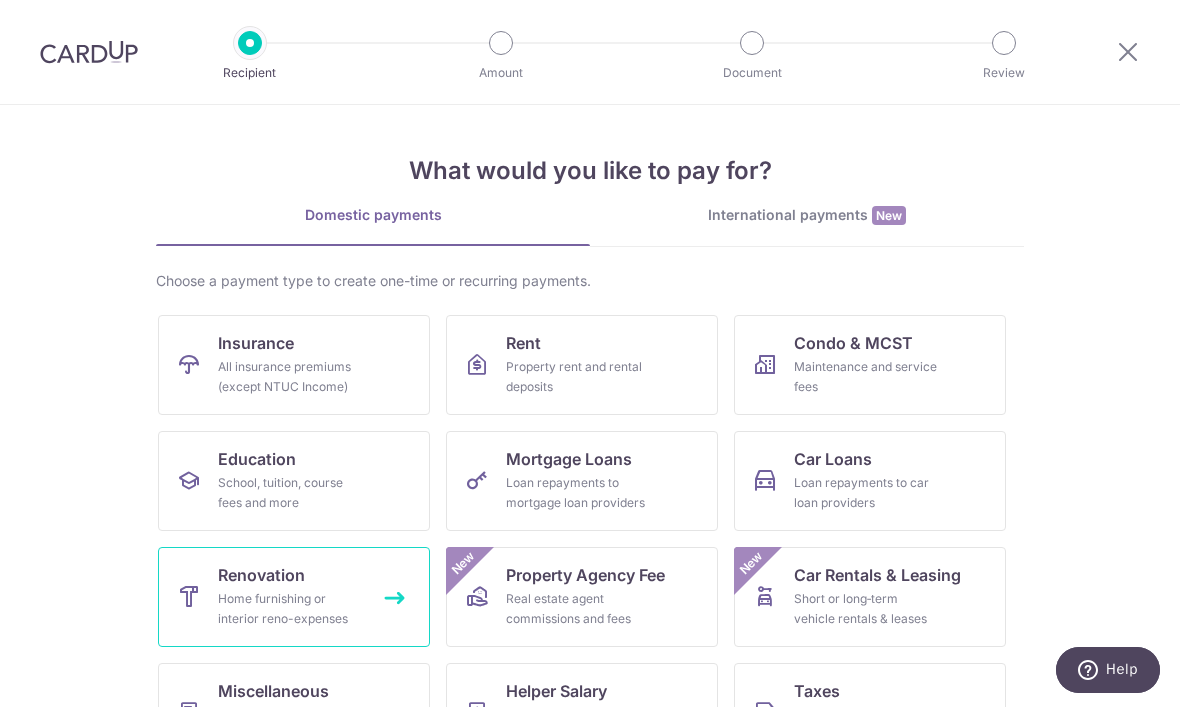 click on "Home furnishing or interior reno-expenses" at bounding box center [290, 609] 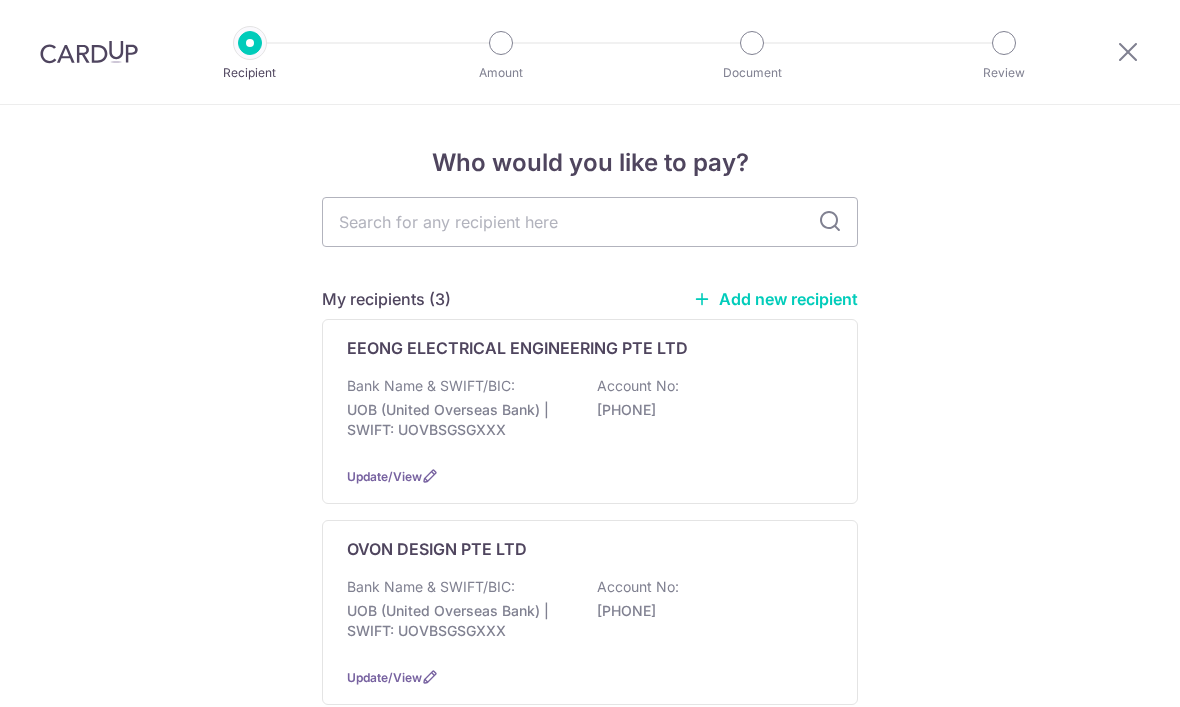 scroll, scrollTop: 0, scrollLeft: 0, axis: both 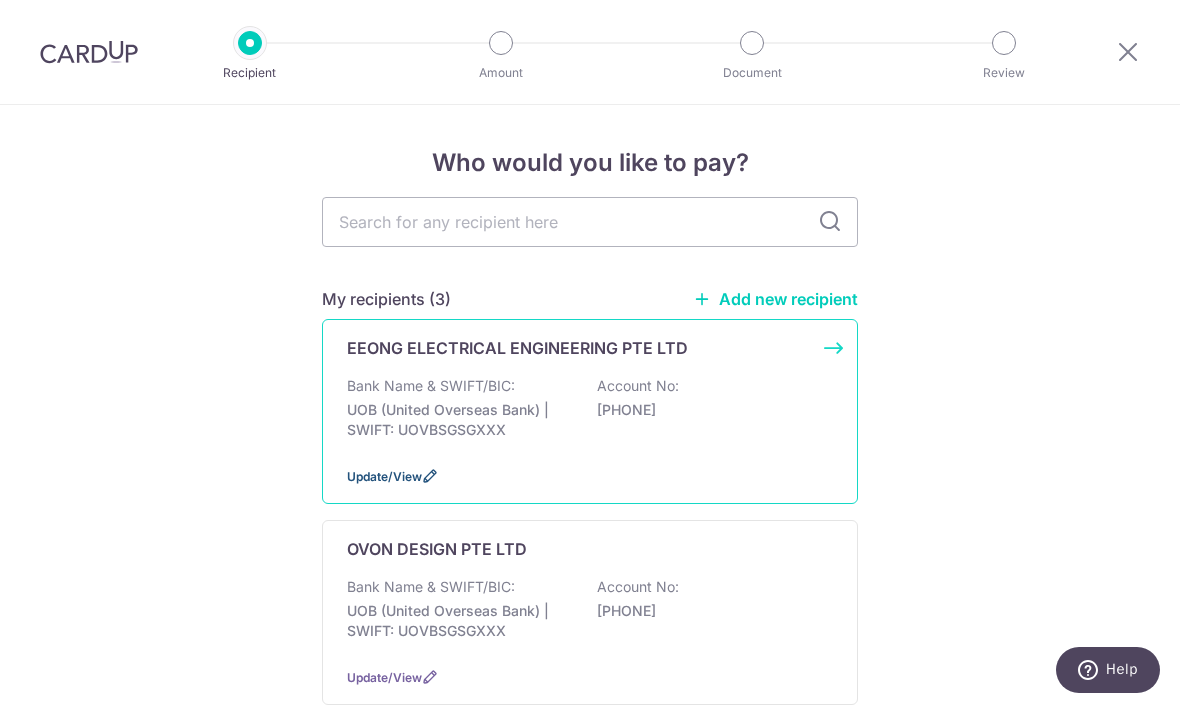 click on "Update/View" at bounding box center (384, 476) 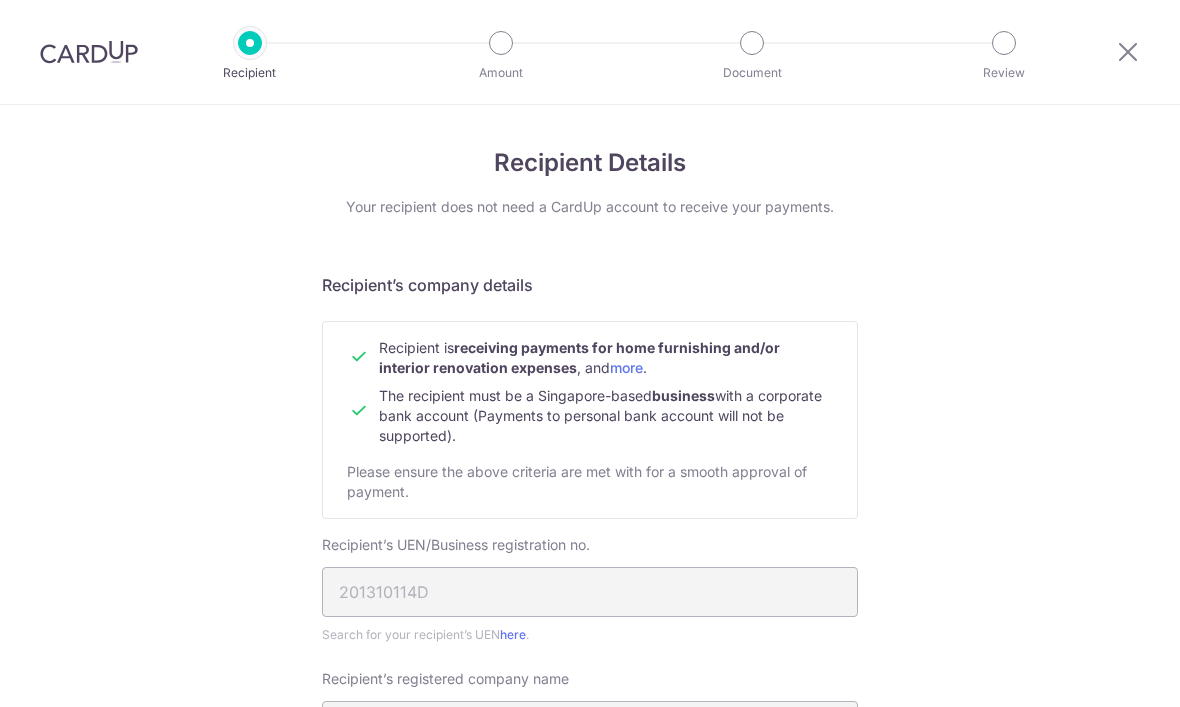 scroll, scrollTop: 0, scrollLeft: 0, axis: both 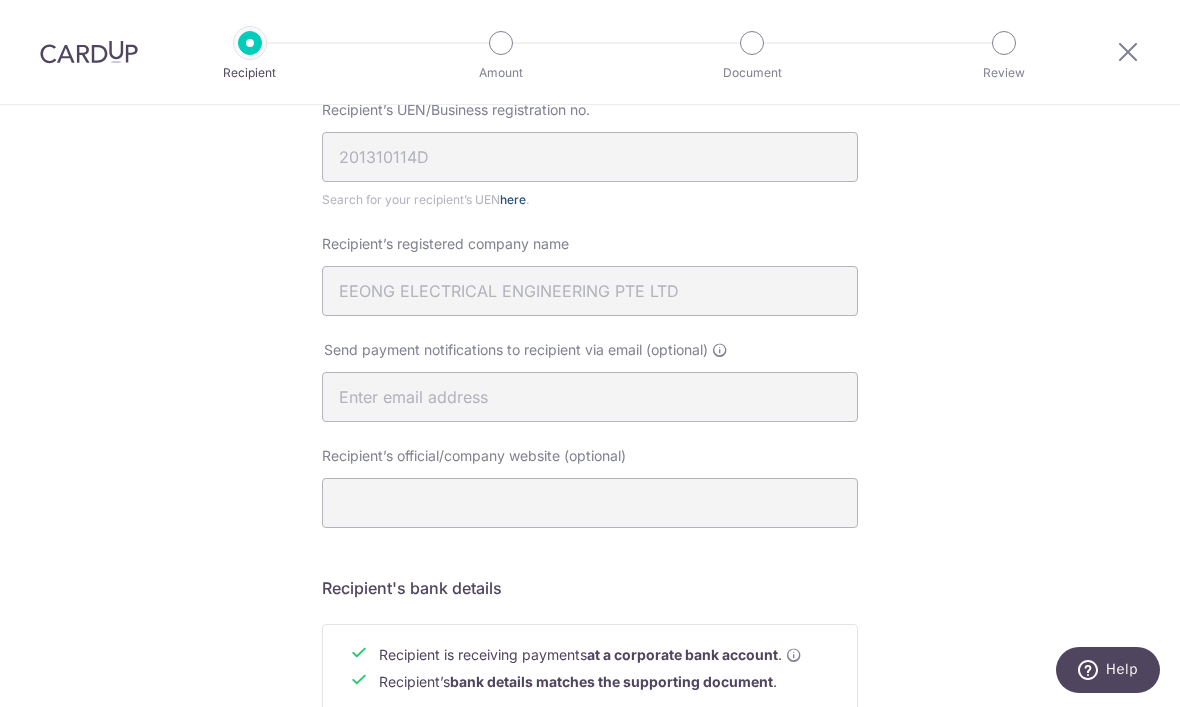 click on "here" at bounding box center (513, 199) 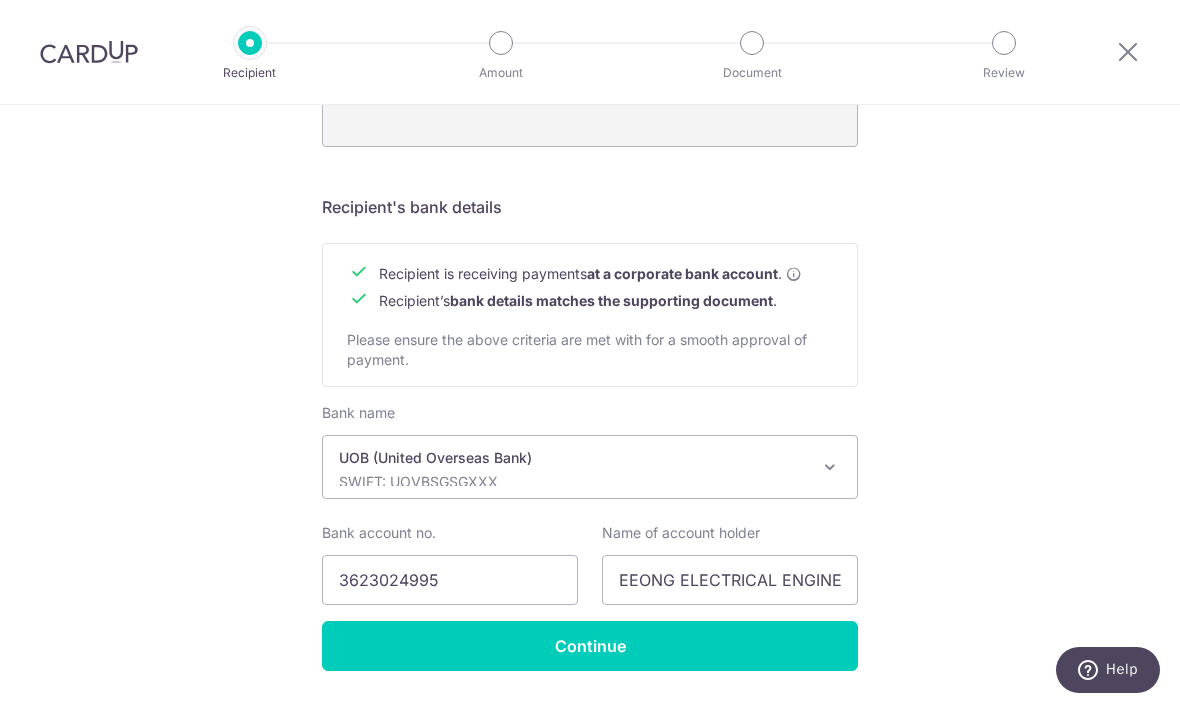 scroll, scrollTop: 815, scrollLeft: 0, axis: vertical 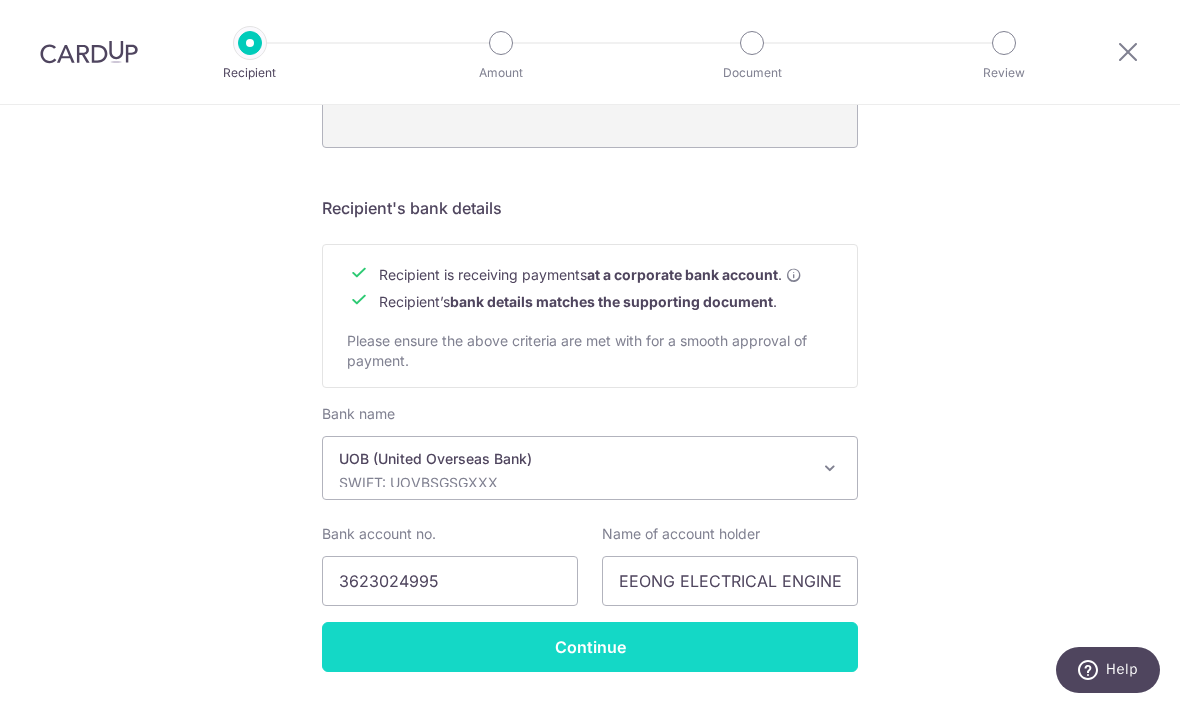 click on "Continue" at bounding box center [590, 647] 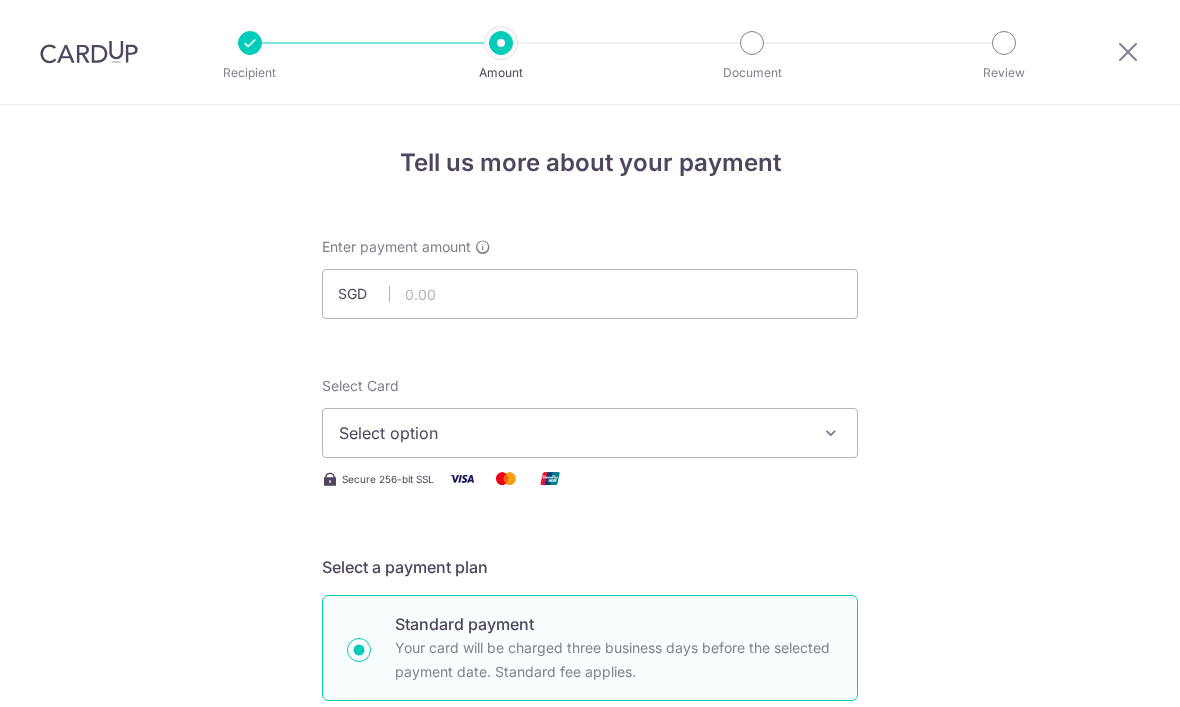scroll, scrollTop: 0, scrollLeft: 0, axis: both 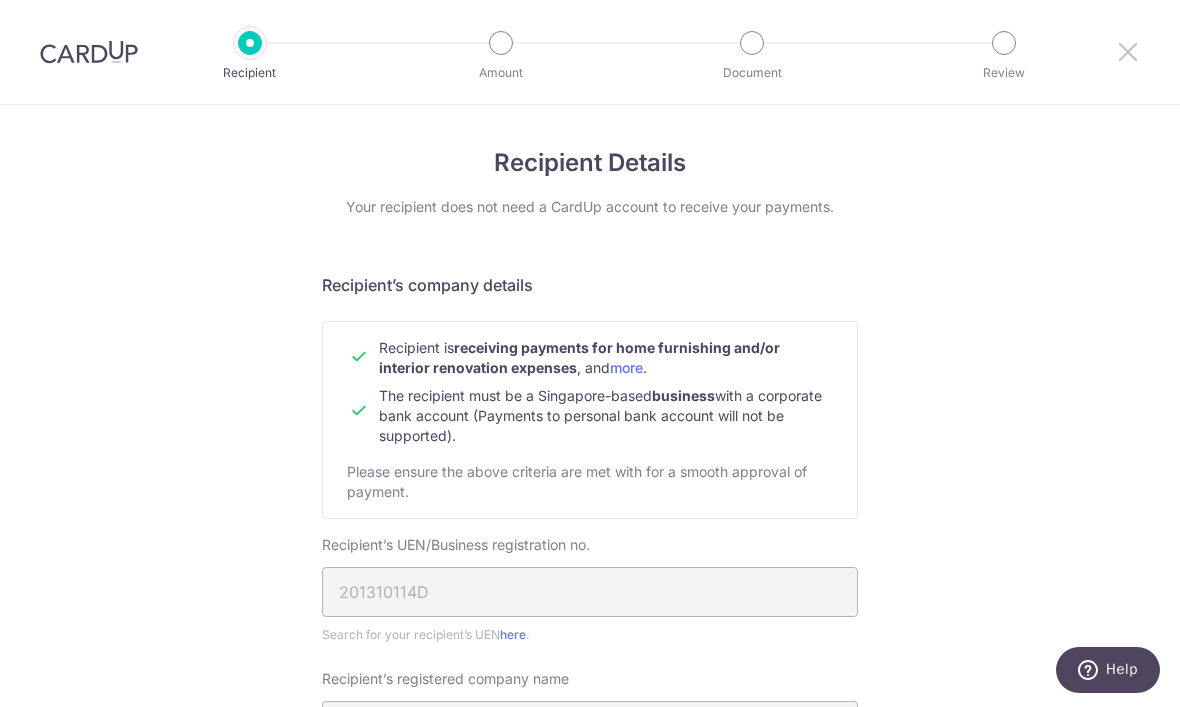 click at bounding box center (1128, 51) 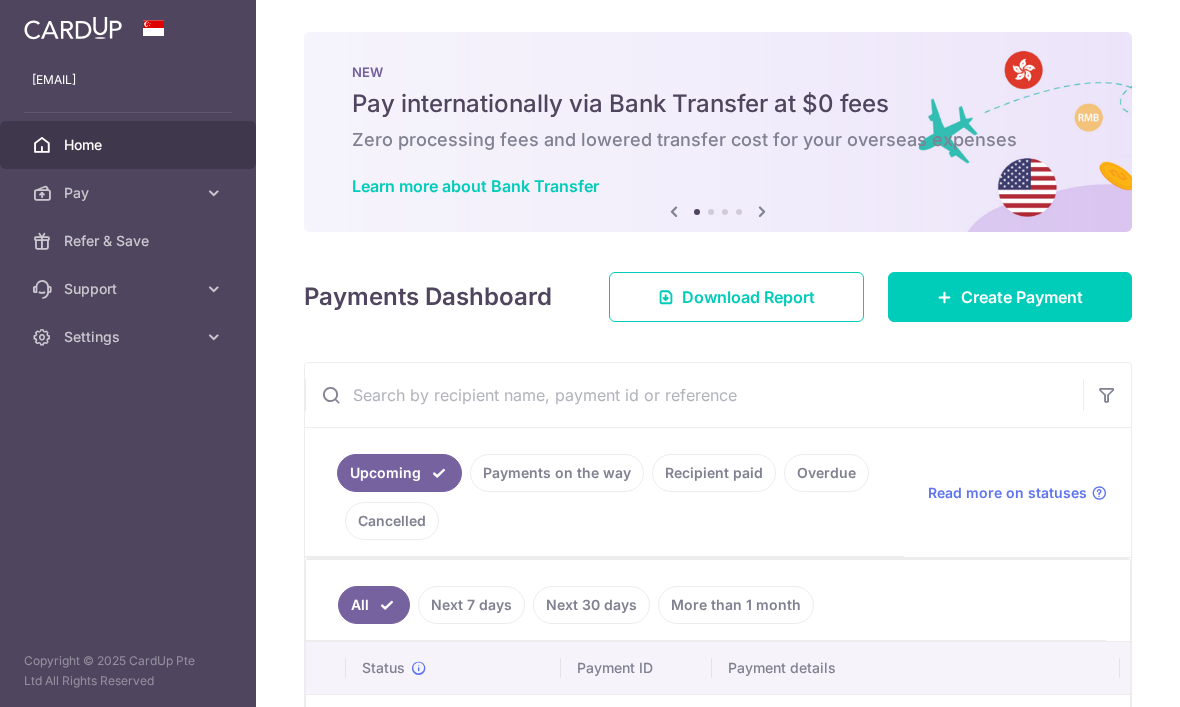 scroll, scrollTop: 0, scrollLeft: 0, axis: both 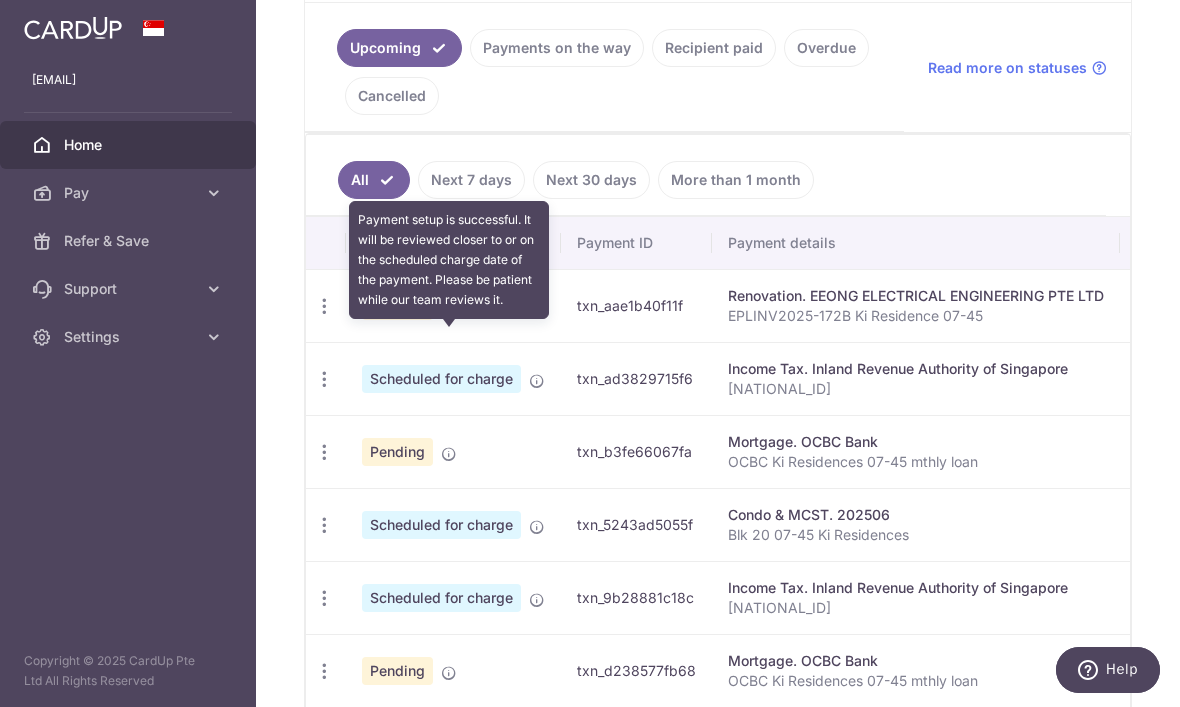 click at bounding box center [449, 308] 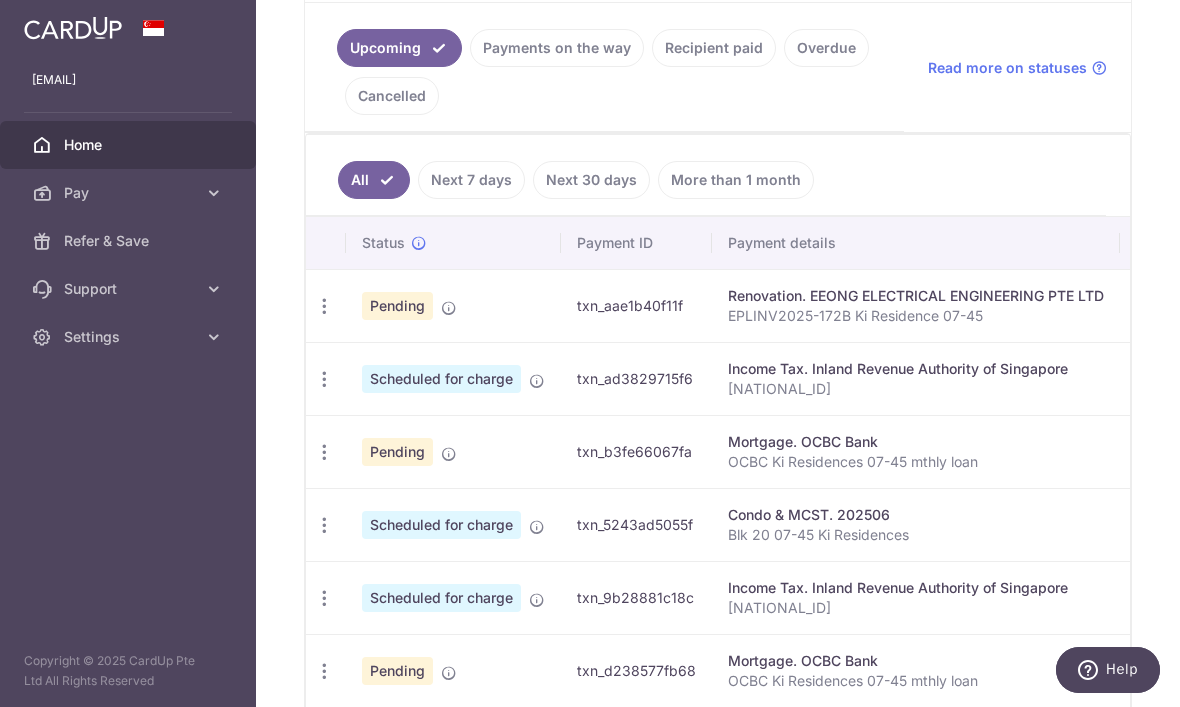 click on "Pending" at bounding box center (397, 306) 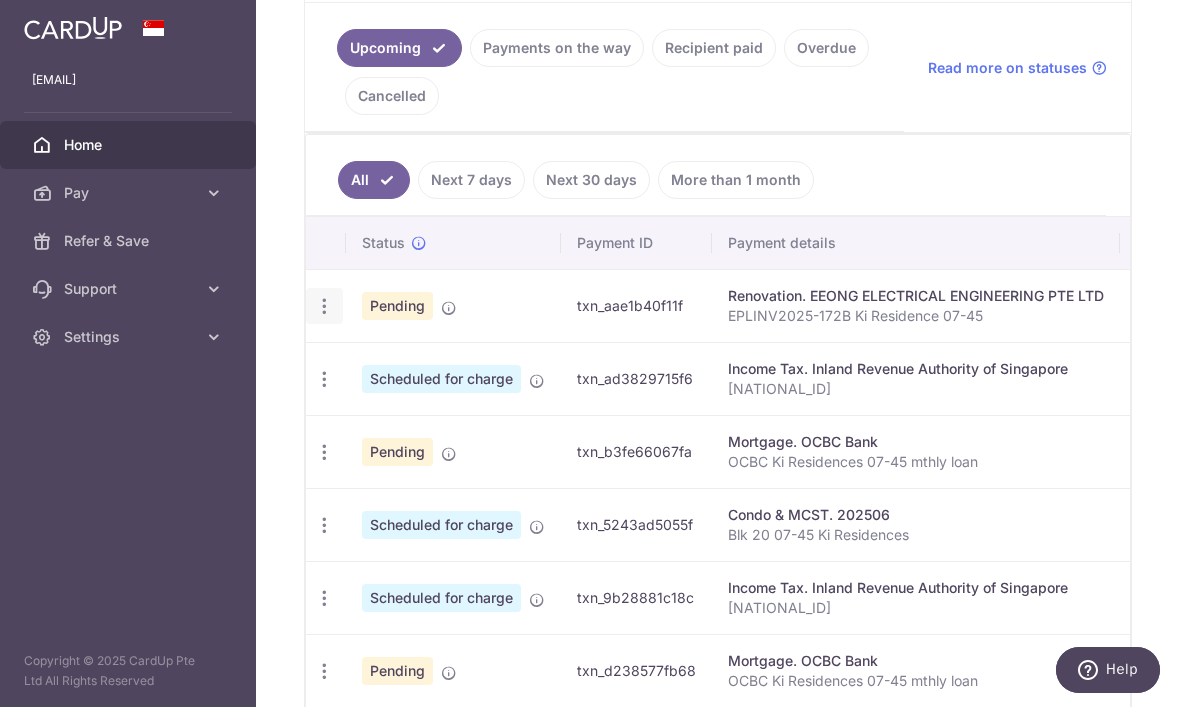 click at bounding box center (324, 306) 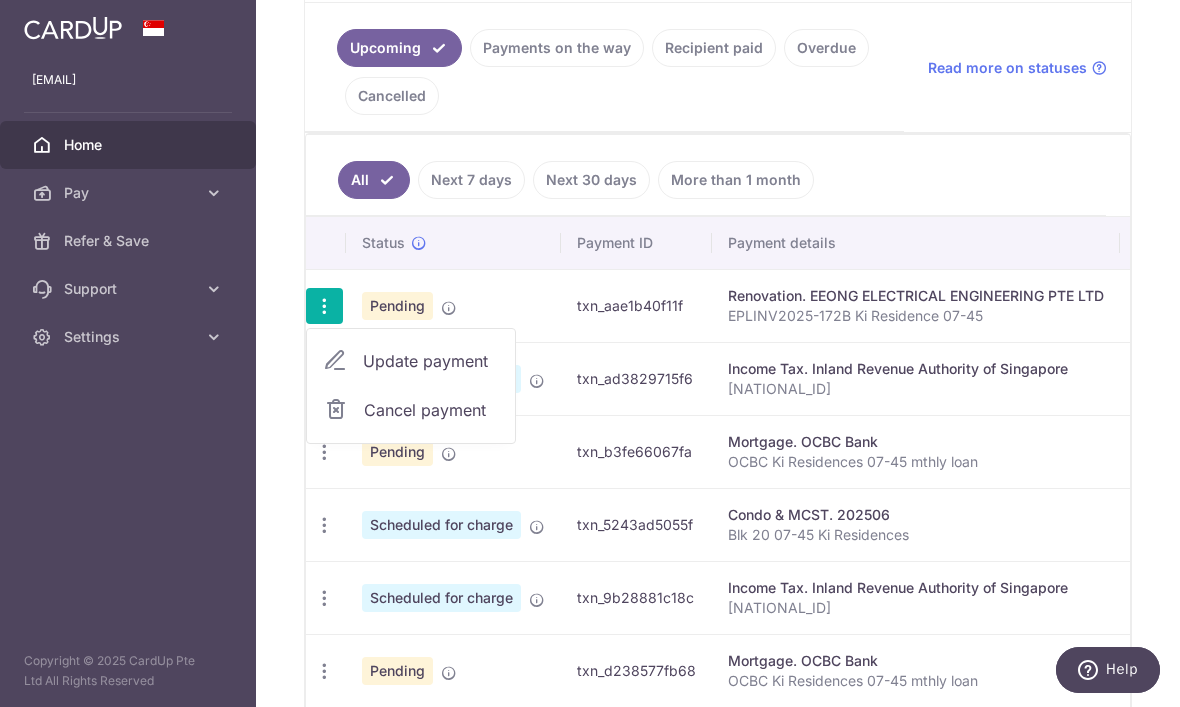 click on "Update payment" at bounding box center [431, 361] 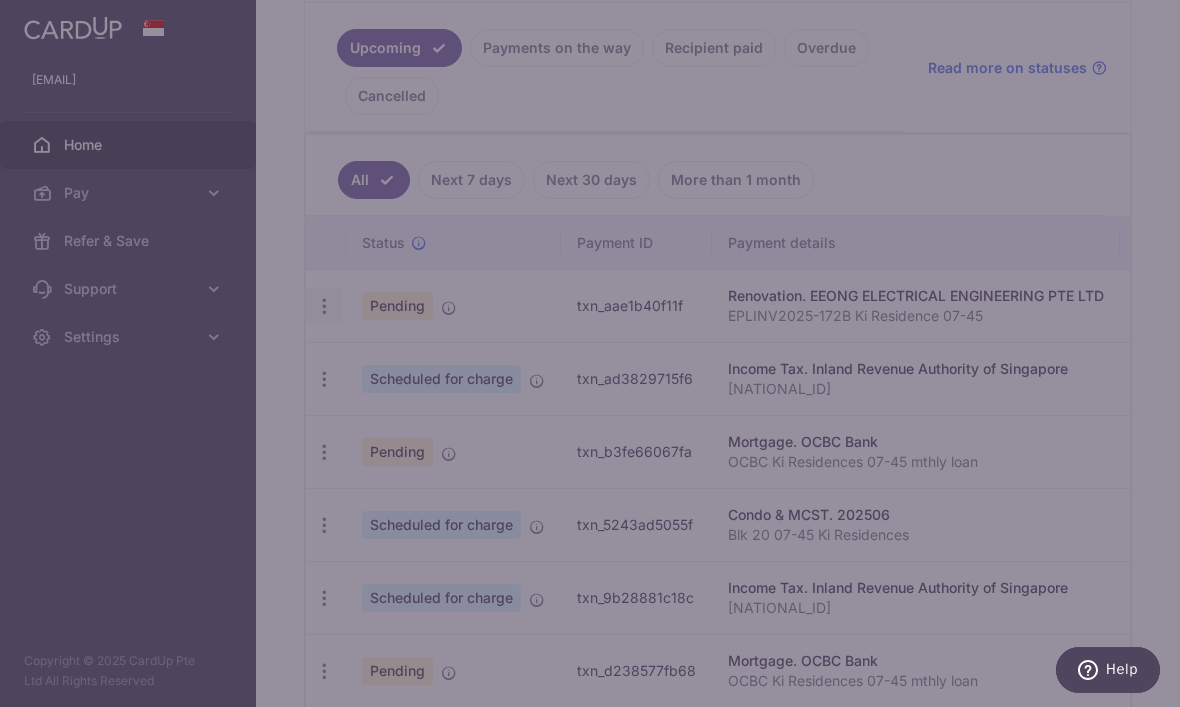 type on "OCBC195" 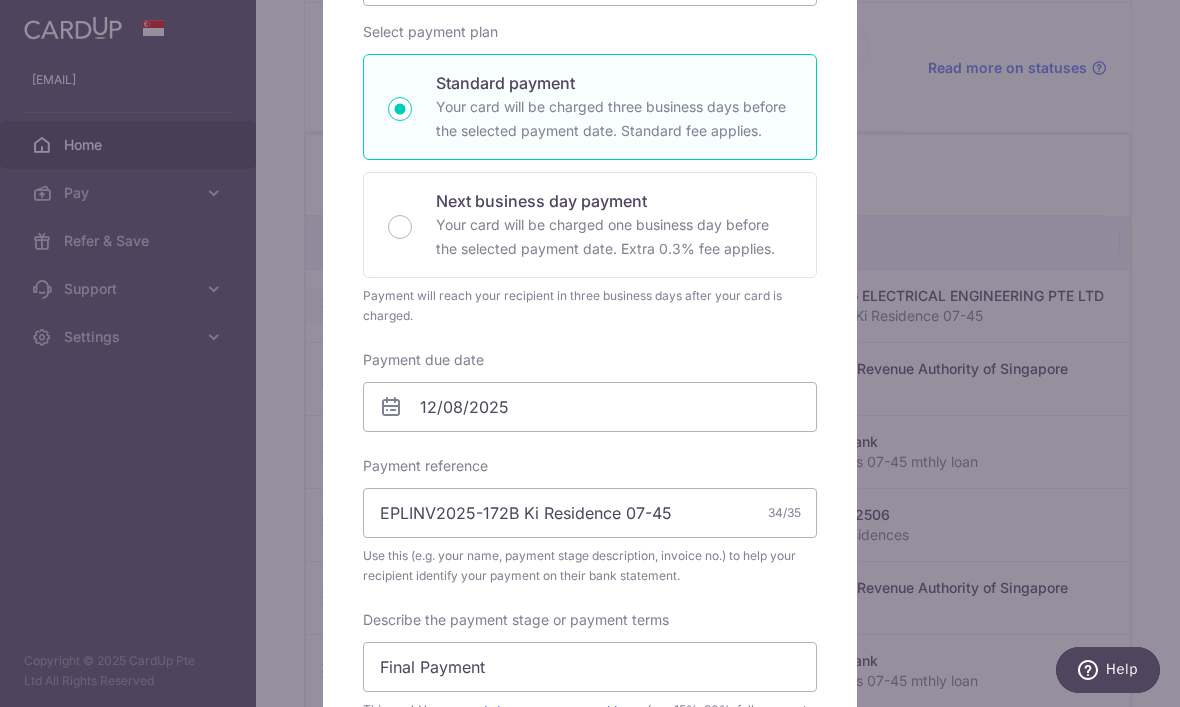 scroll, scrollTop: 303, scrollLeft: 0, axis: vertical 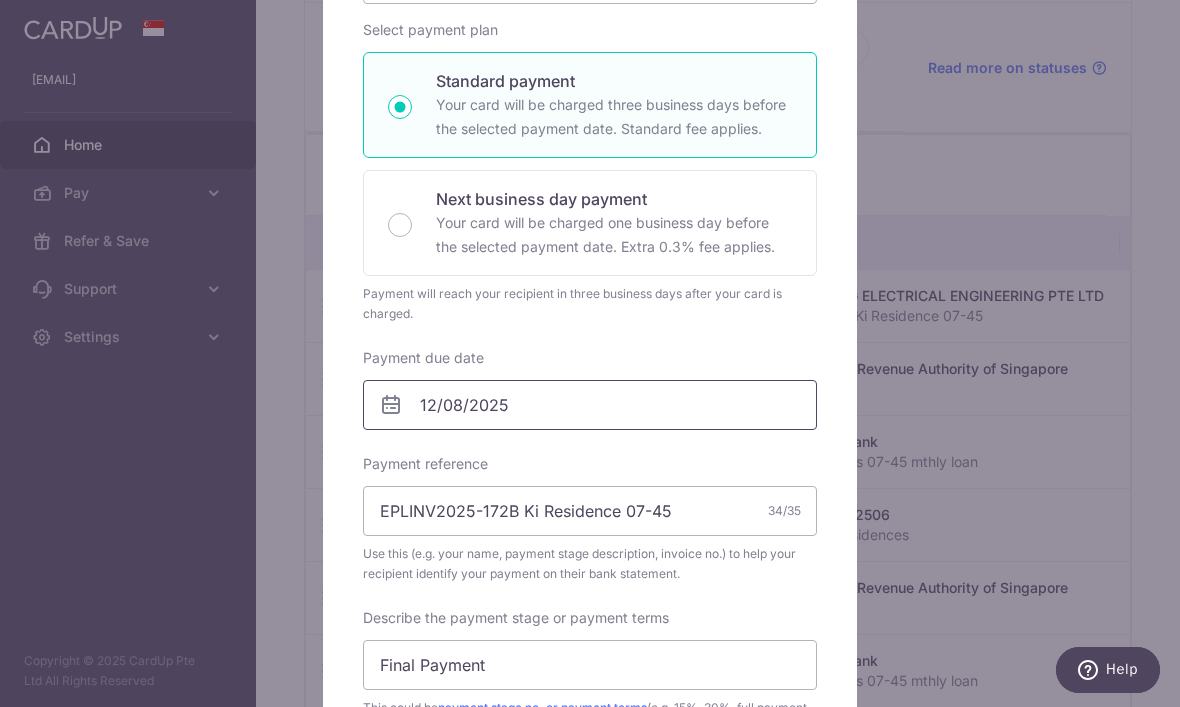 click on "12/08/2025" at bounding box center [590, 405] 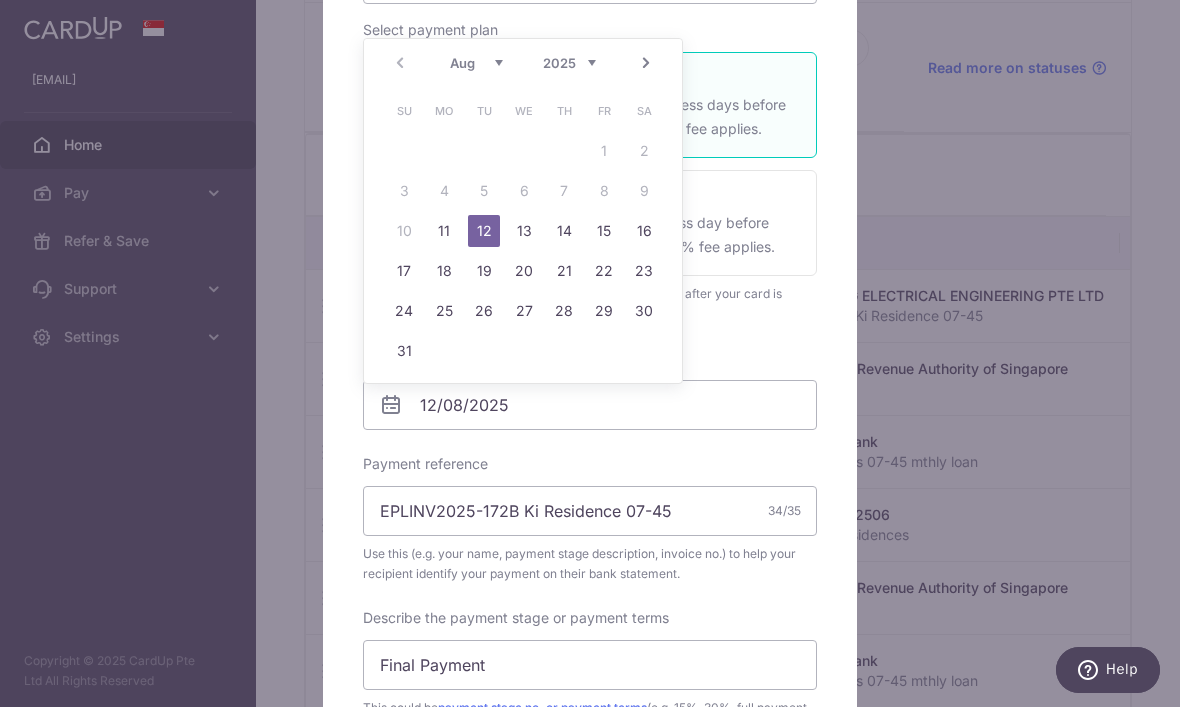 click on "11" at bounding box center (444, 231) 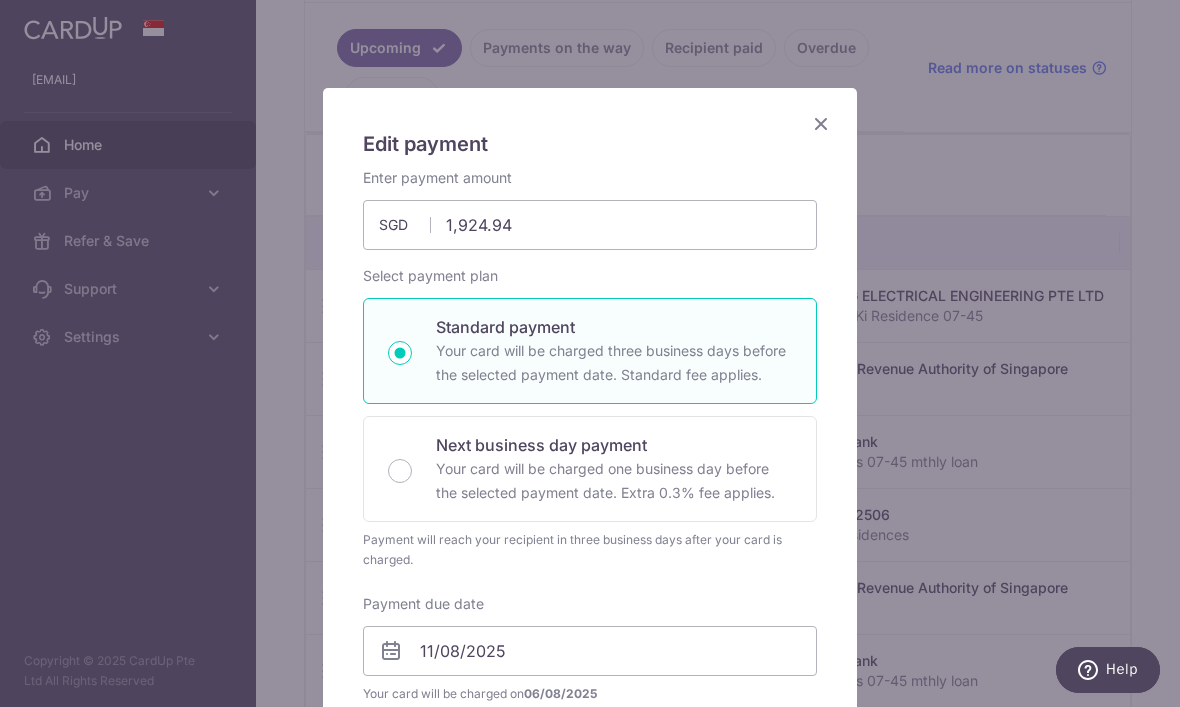 scroll, scrollTop: 41, scrollLeft: 0, axis: vertical 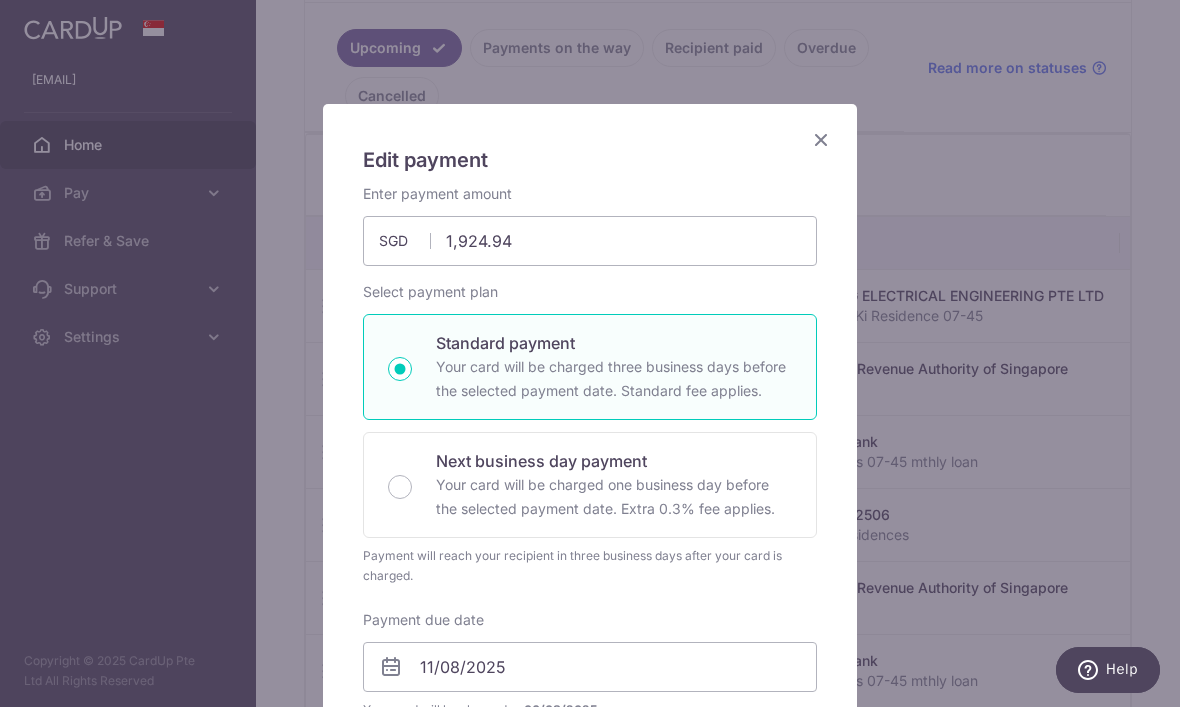 click at bounding box center (821, 139) 